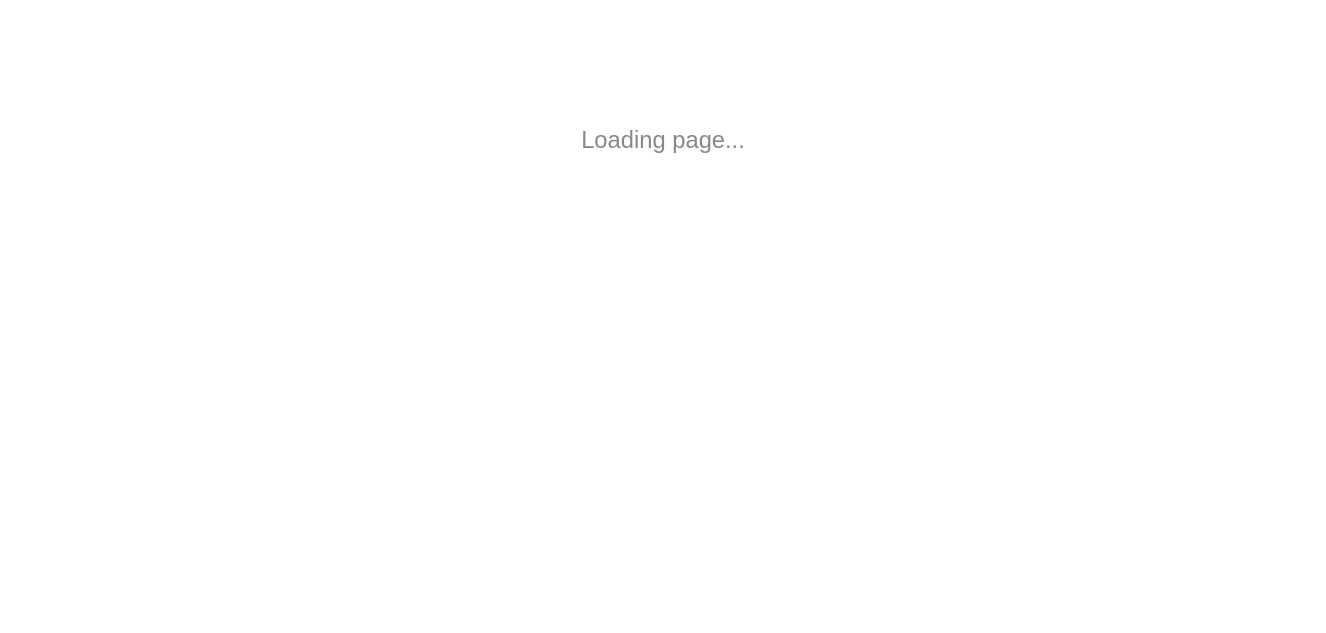 scroll, scrollTop: 0, scrollLeft: 0, axis: both 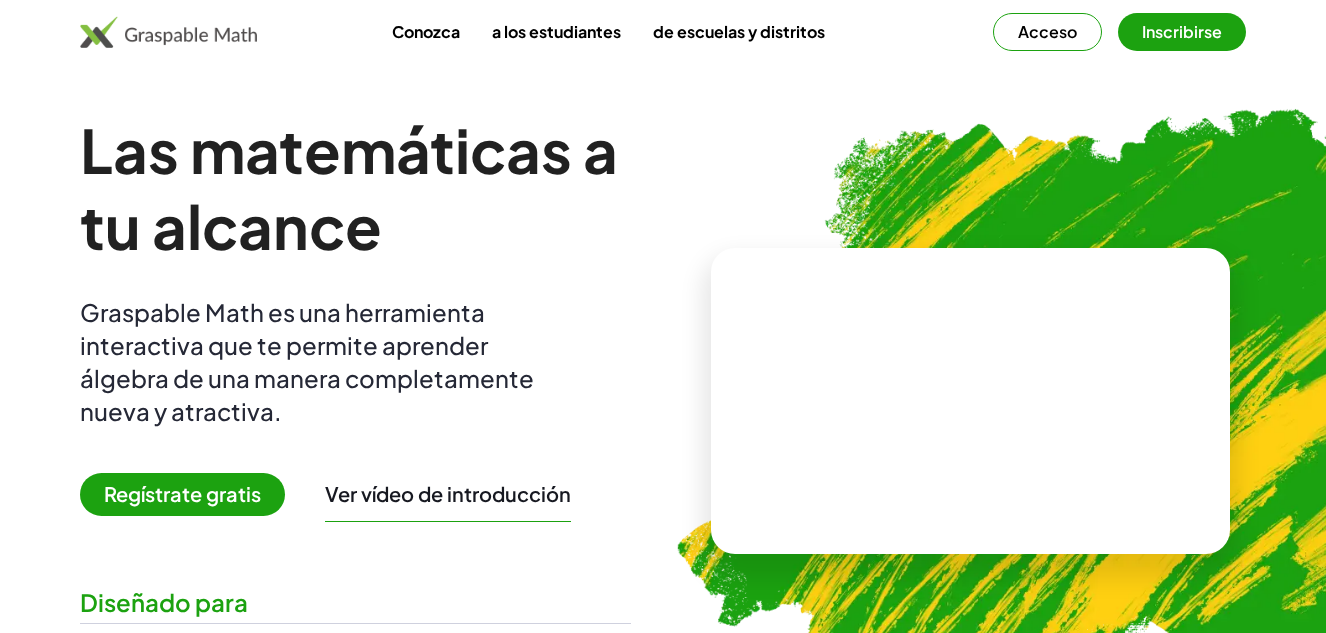 click on "Conozca  a los estudiantes  de escuelas y distritos Acceso Inscribirse" 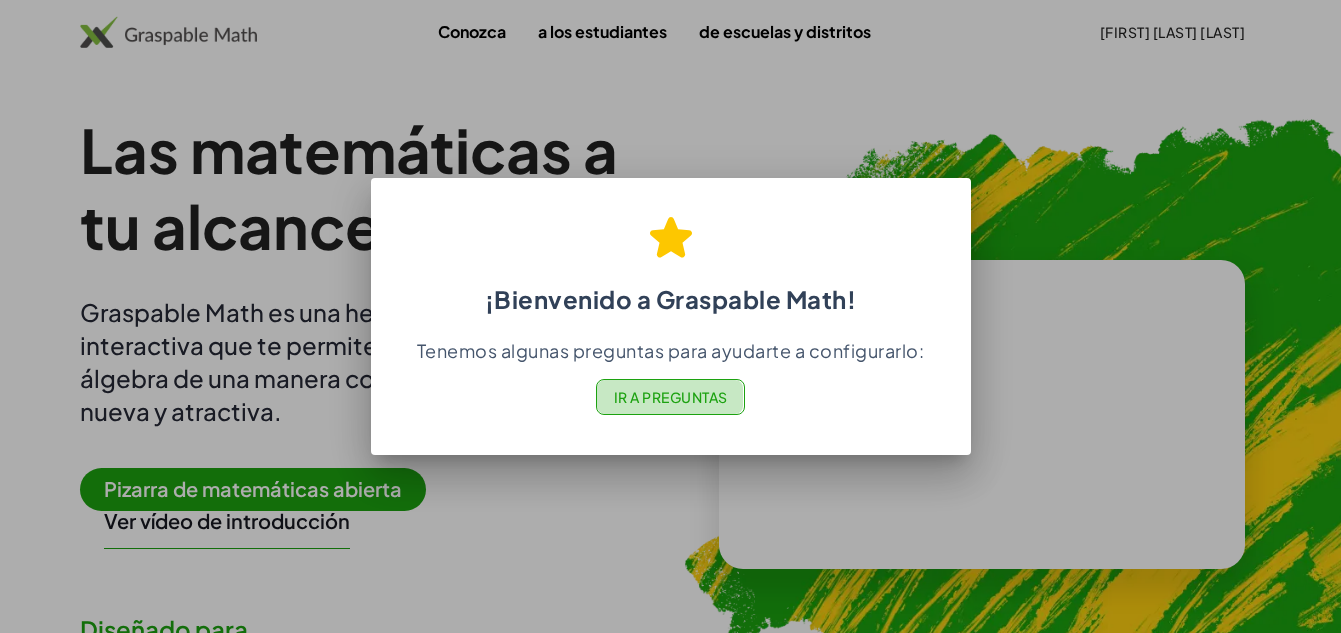 click on "Ir a Preguntas" at bounding box center [670, 397] 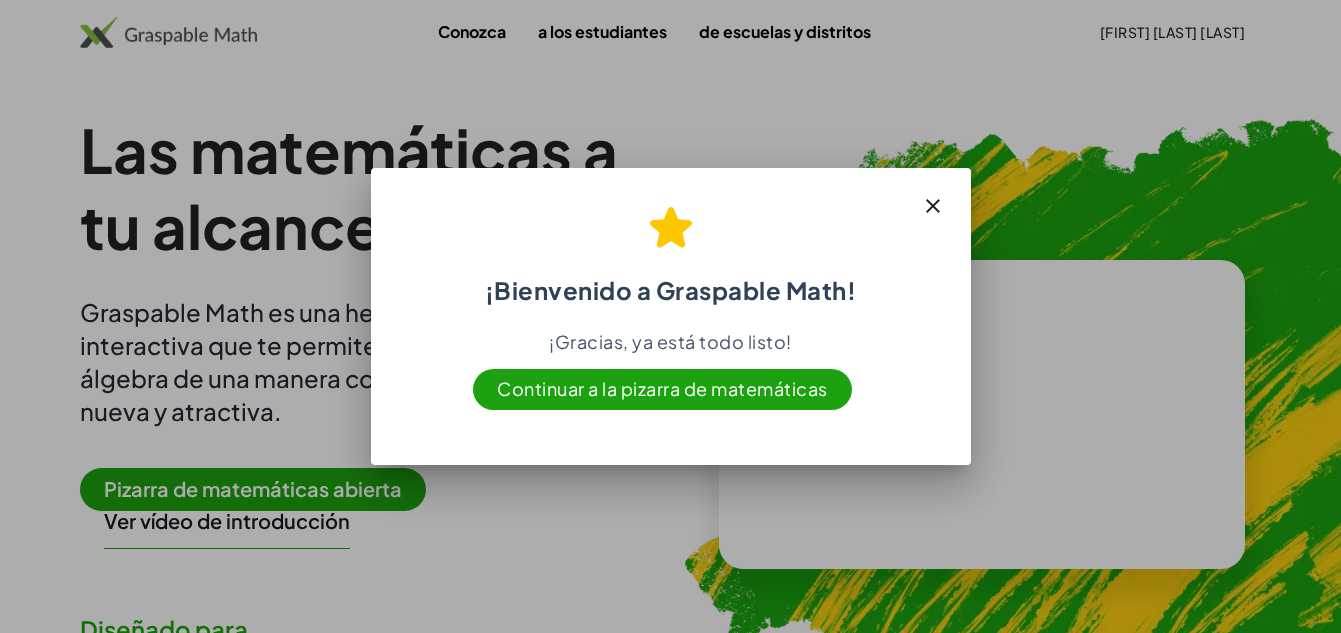 click on "Continuar a la pizarra de matemáticas" at bounding box center (662, 388) 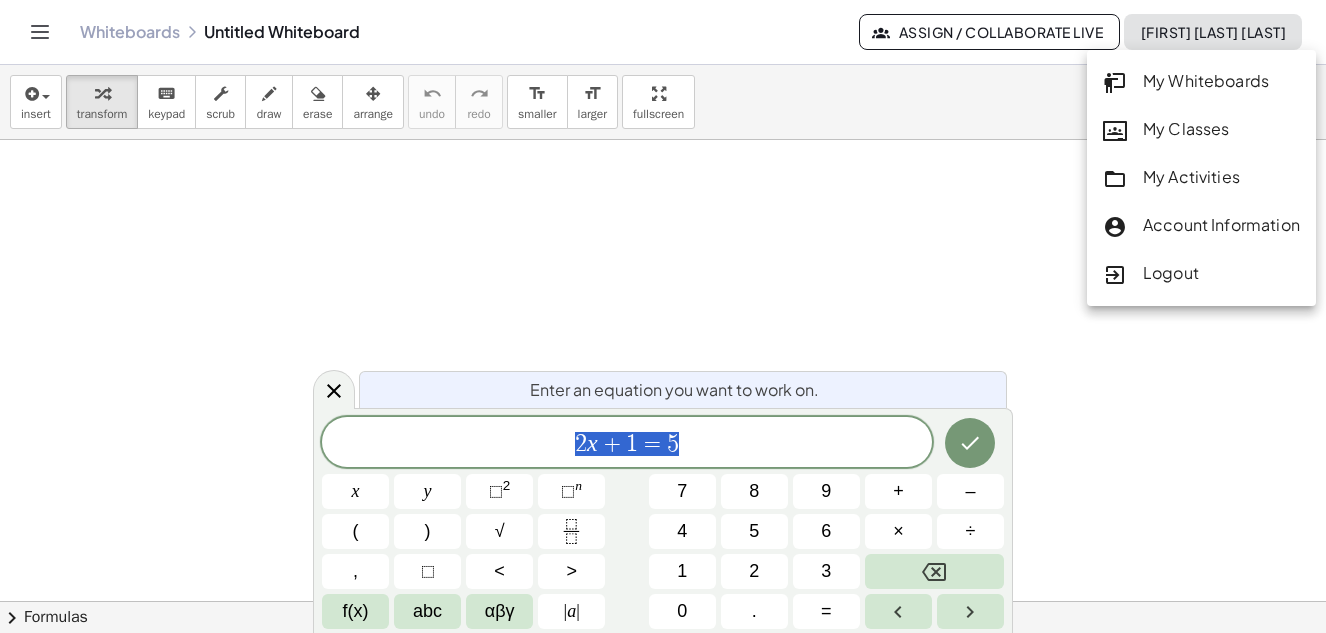 click at bounding box center (663, 666) 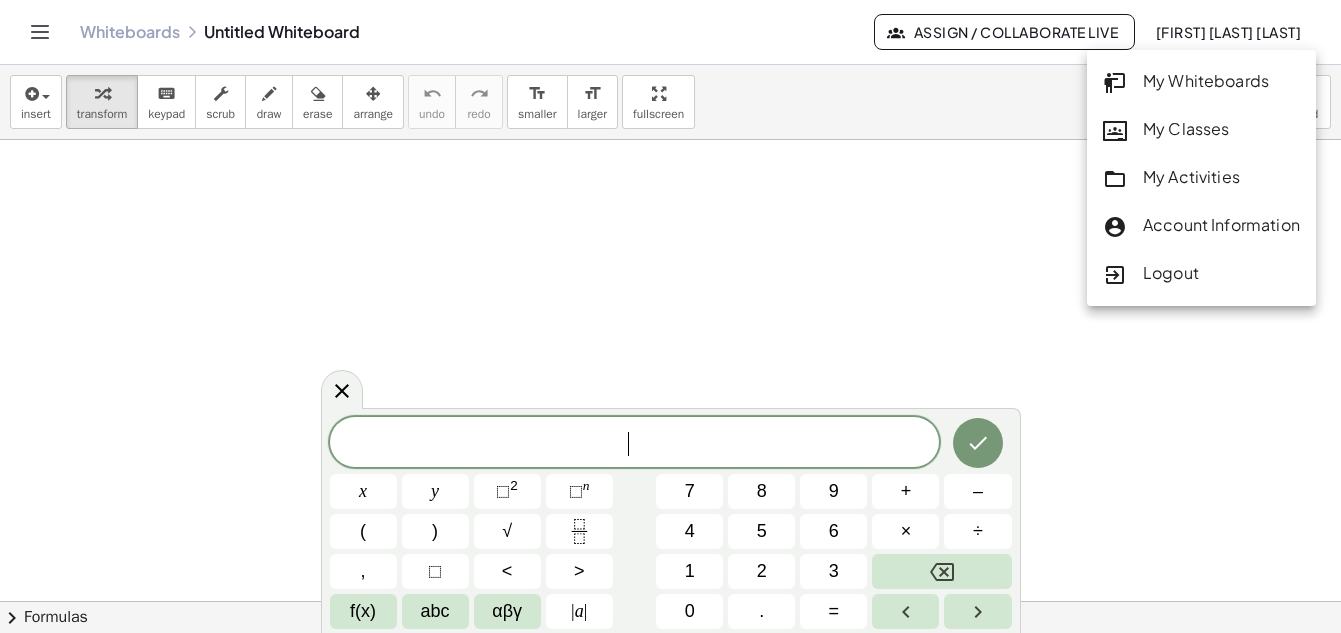 click at bounding box center [670, 666] 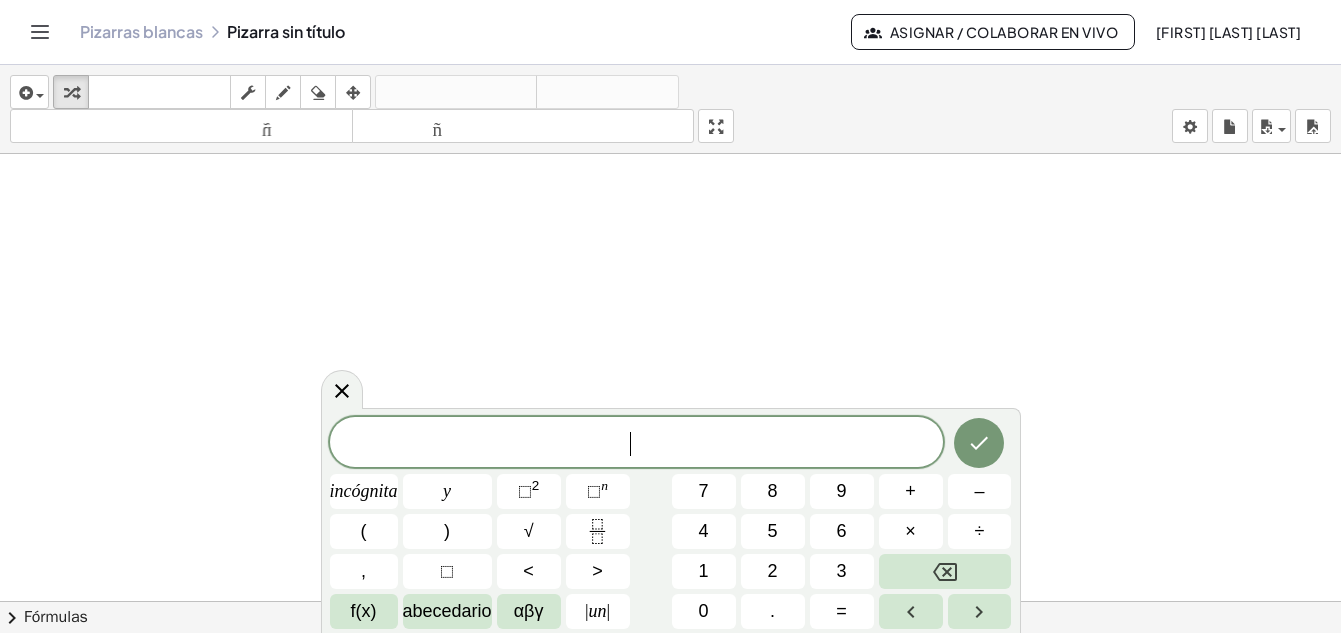 click on "Marisol Siles Sotelo" at bounding box center (1228, 32) 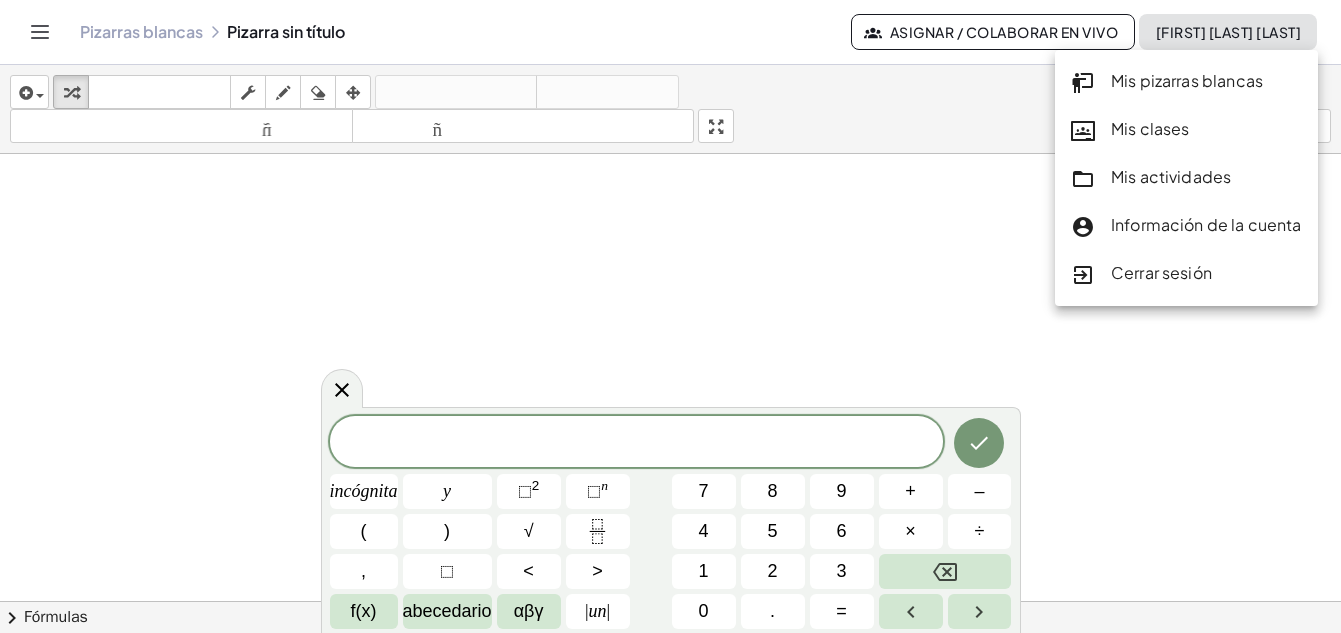 click at bounding box center (670, 680) 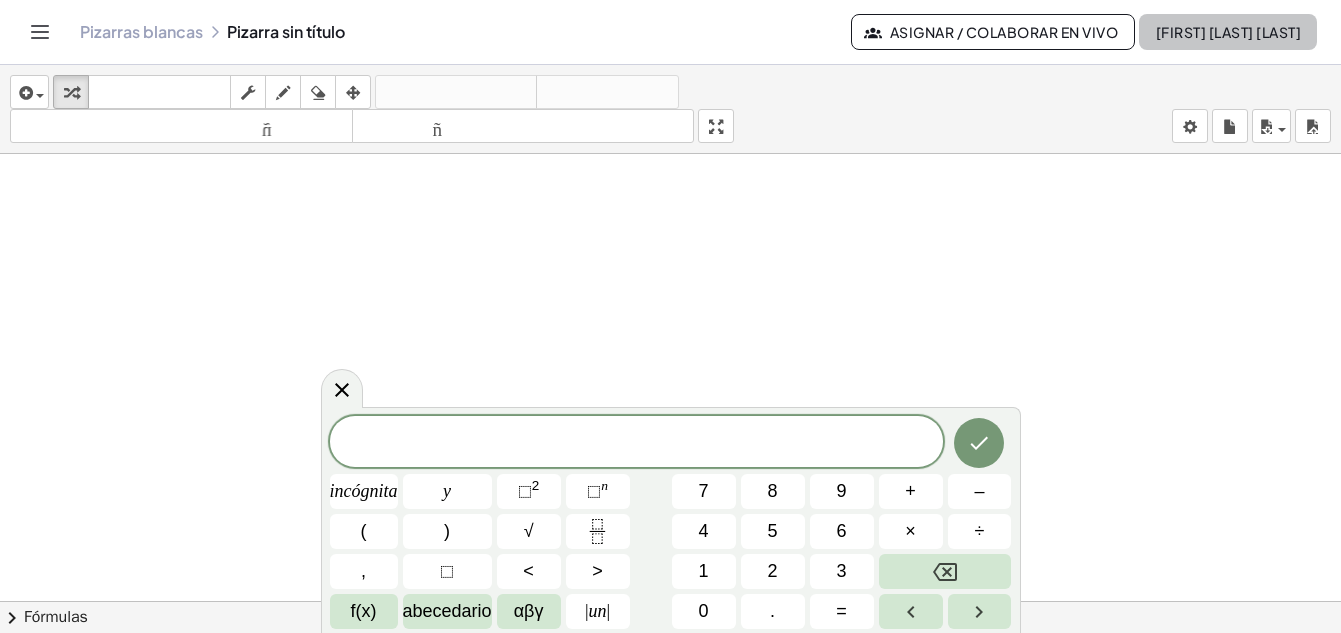 click on "Marisol Siles Sotelo" at bounding box center (1228, 32) 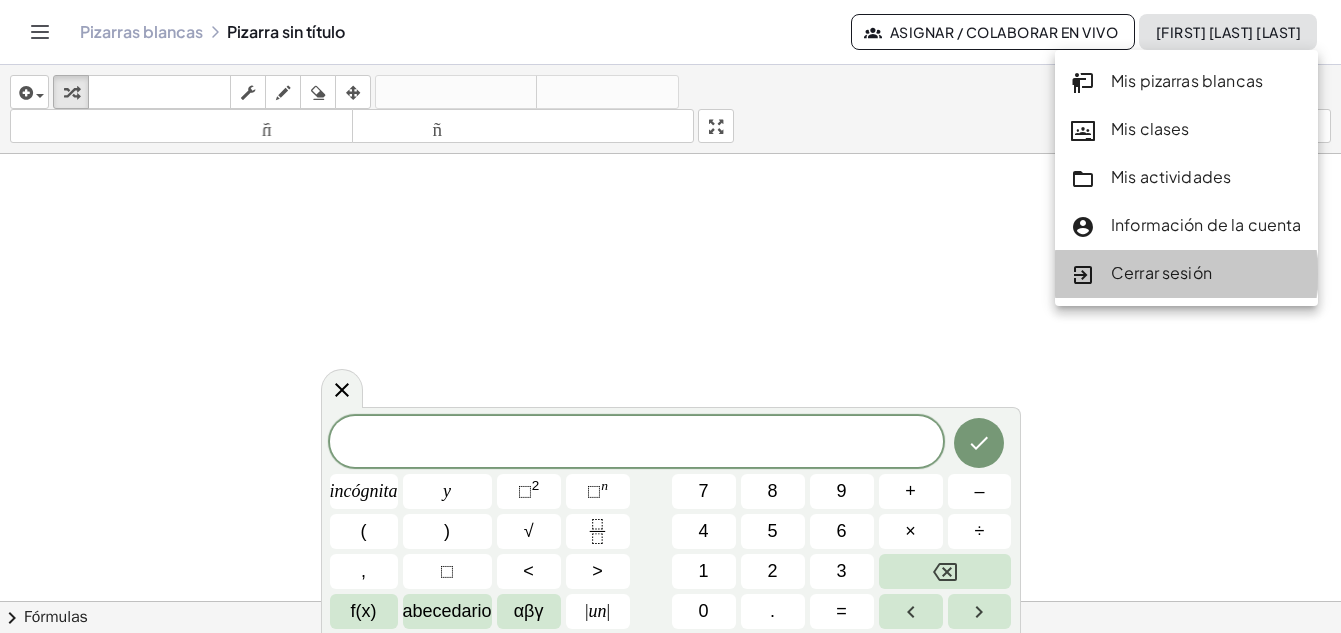 click on "Cerrar sesión" at bounding box center [1161, 272] 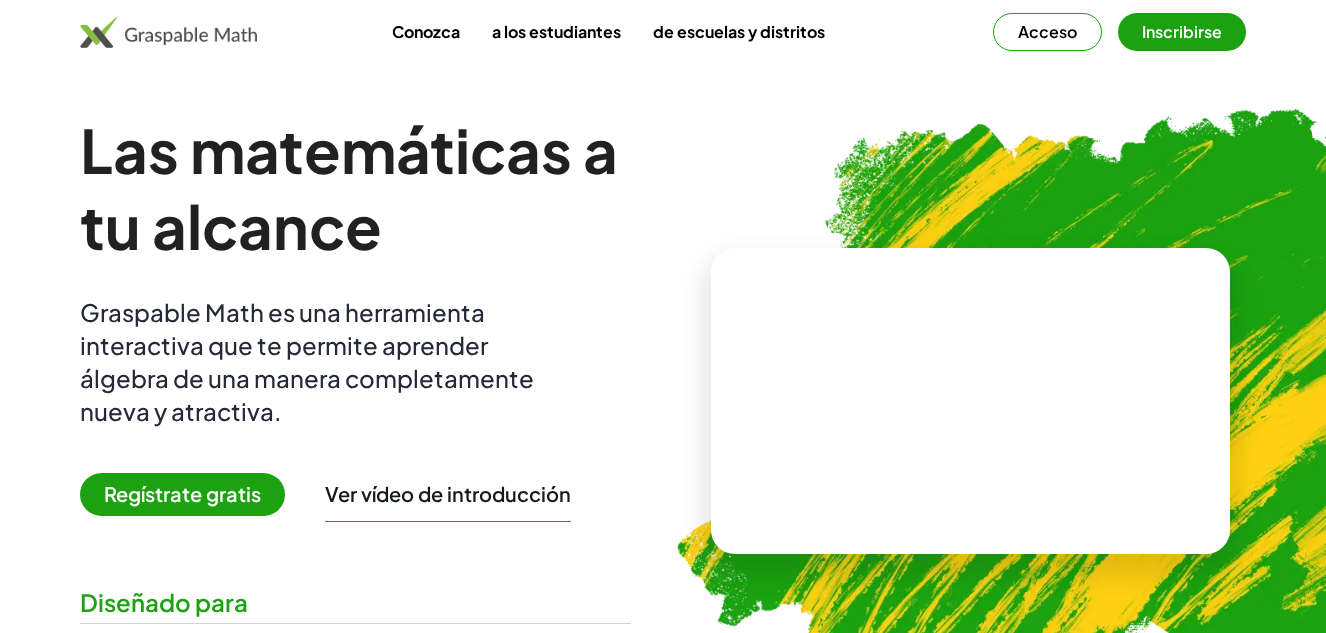 click on "Regístrate gratis" at bounding box center (182, 493) 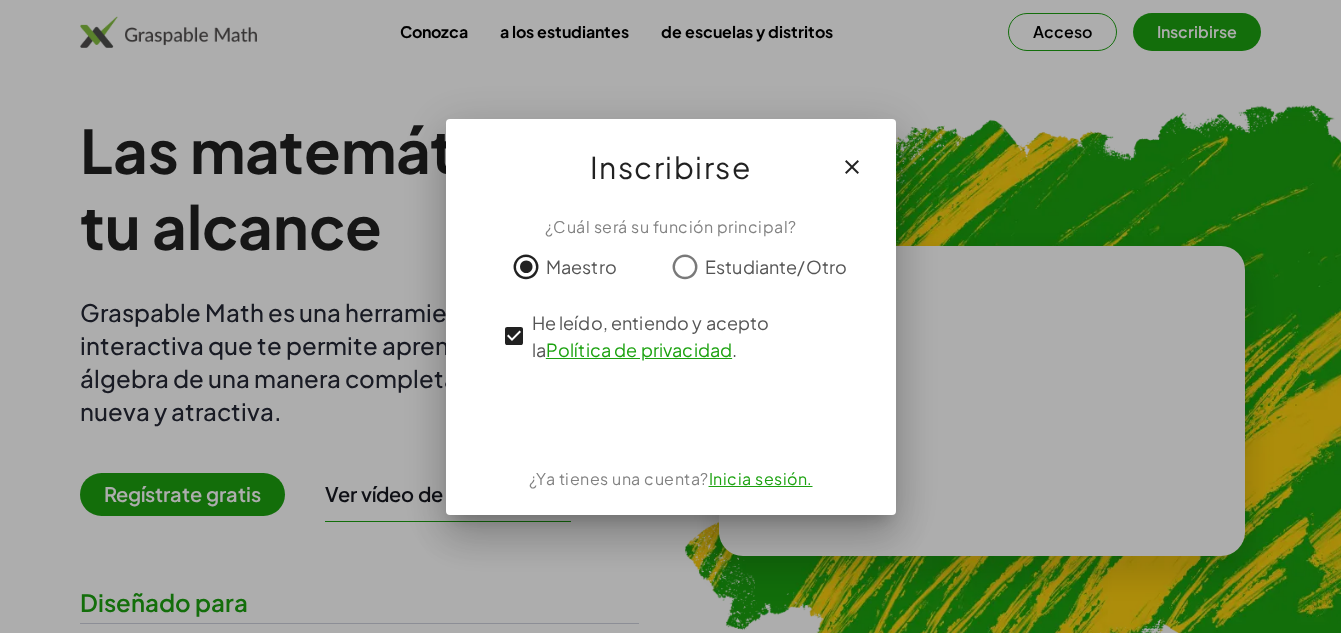 click 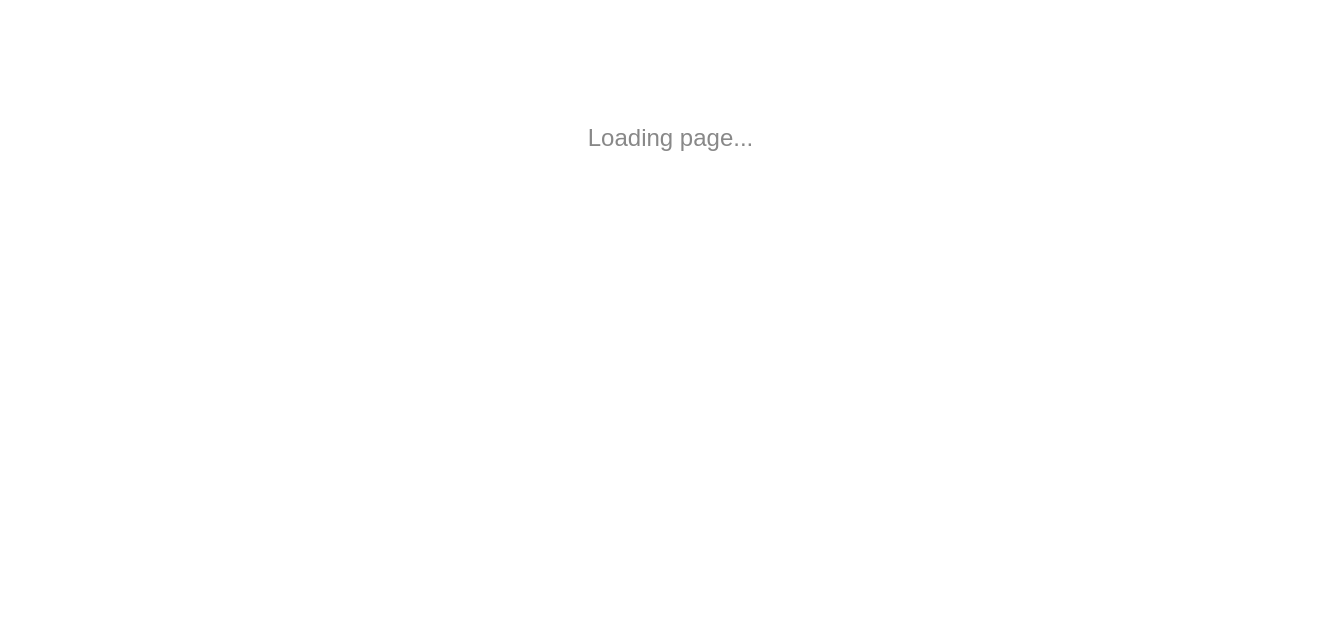 scroll, scrollTop: 0, scrollLeft: 0, axis: both 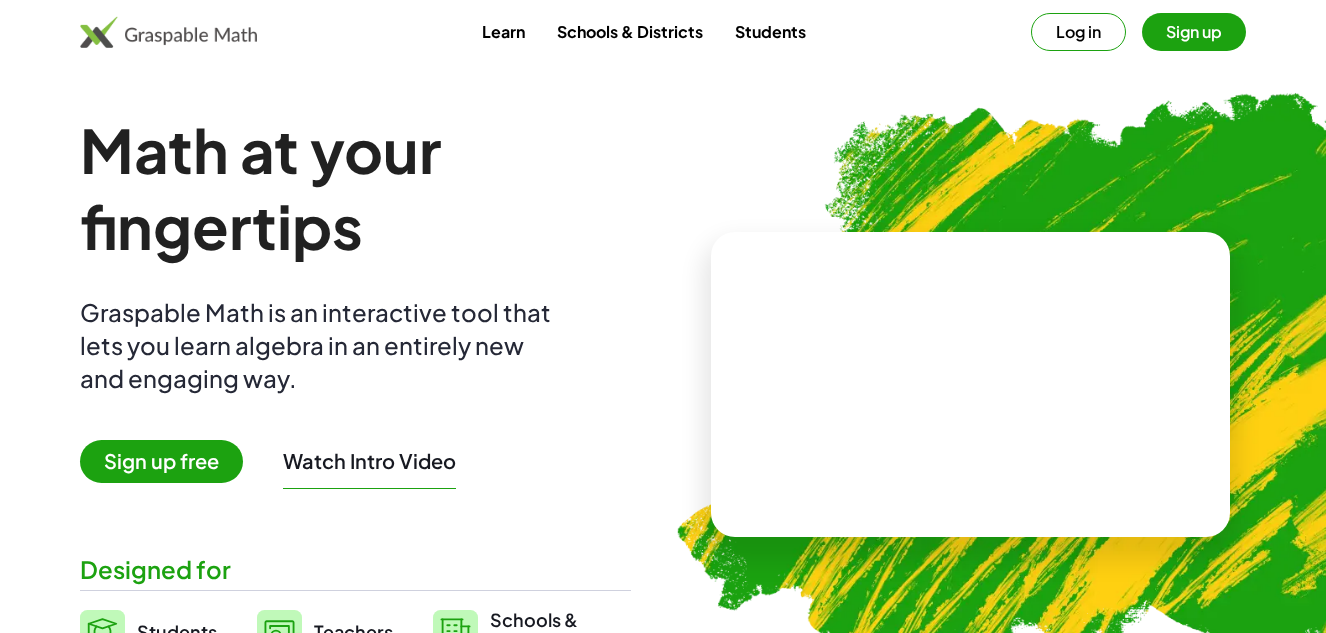 click on "Log in" at bounding box center (1078, 32) 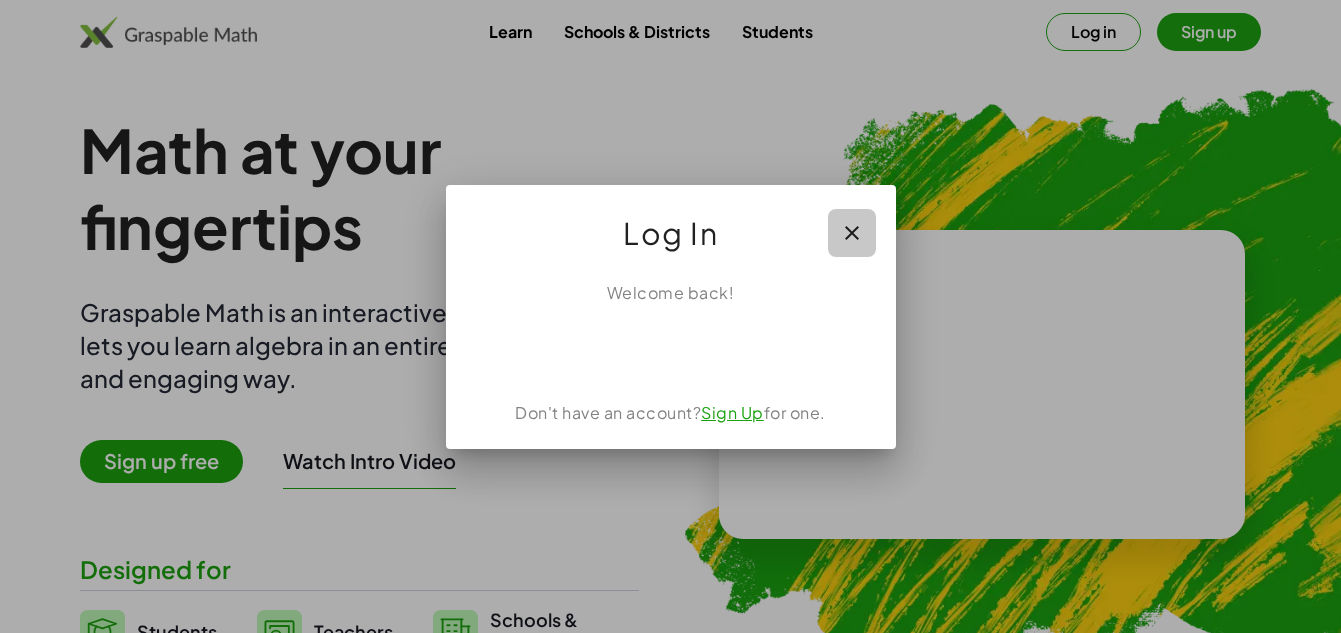 click 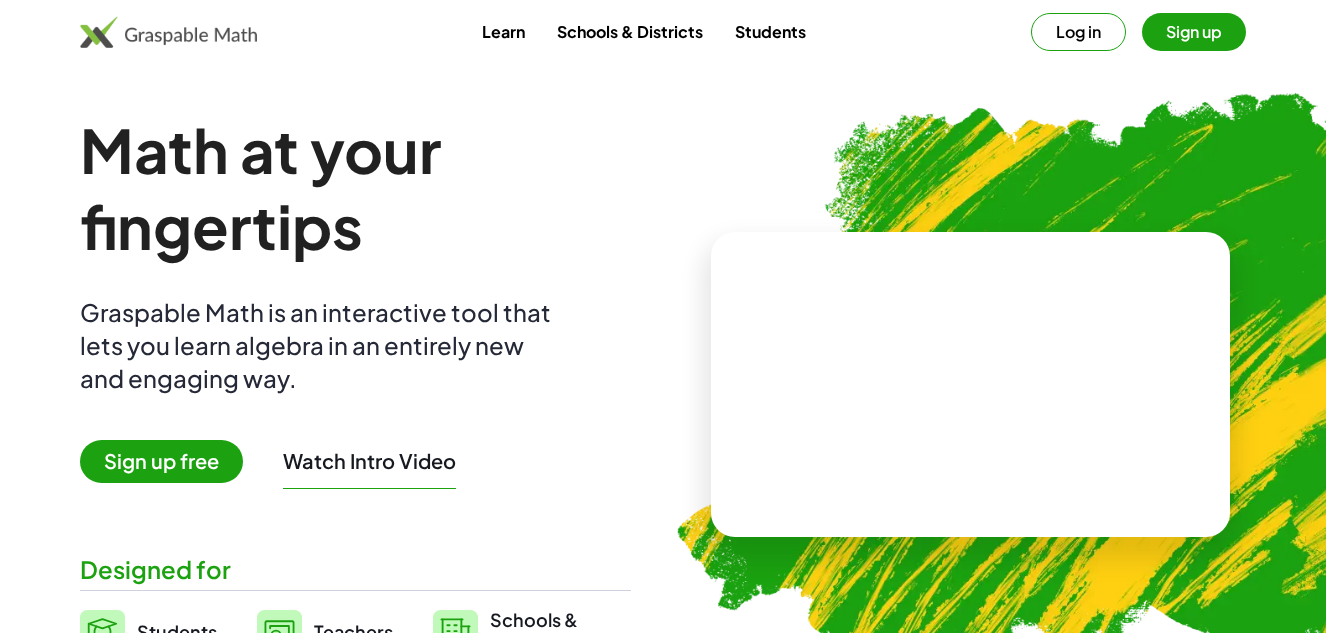 click on "Sign up" at bounding box center [1194, 32] 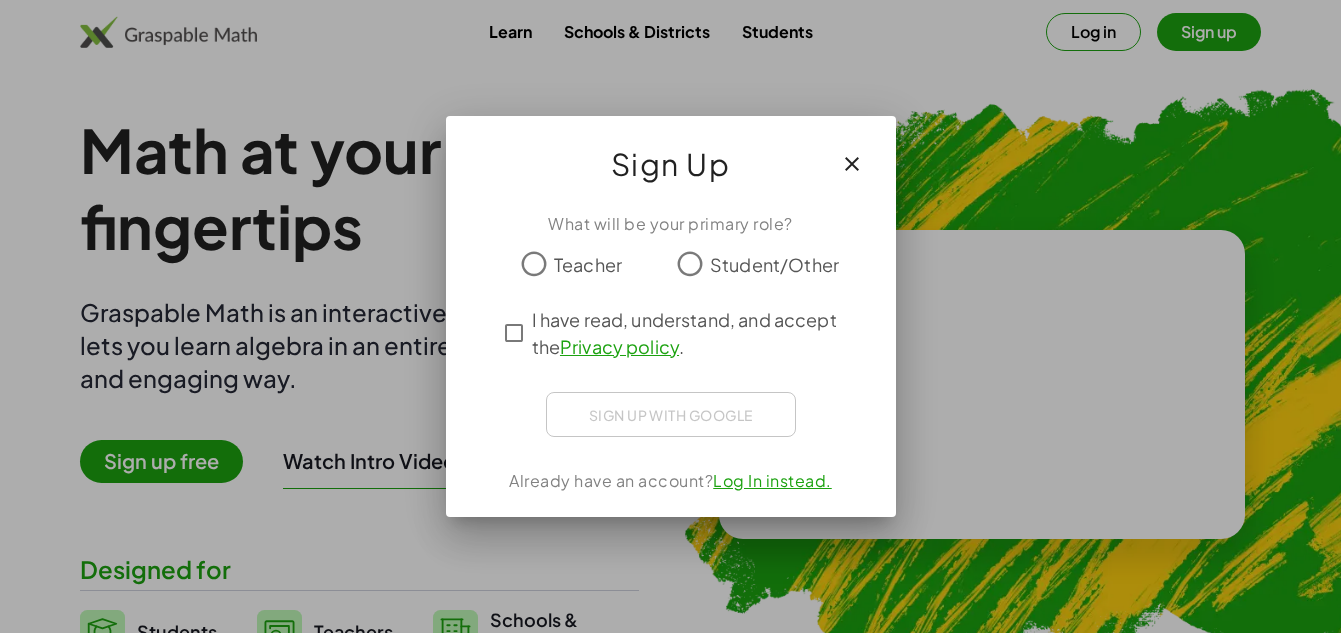 click 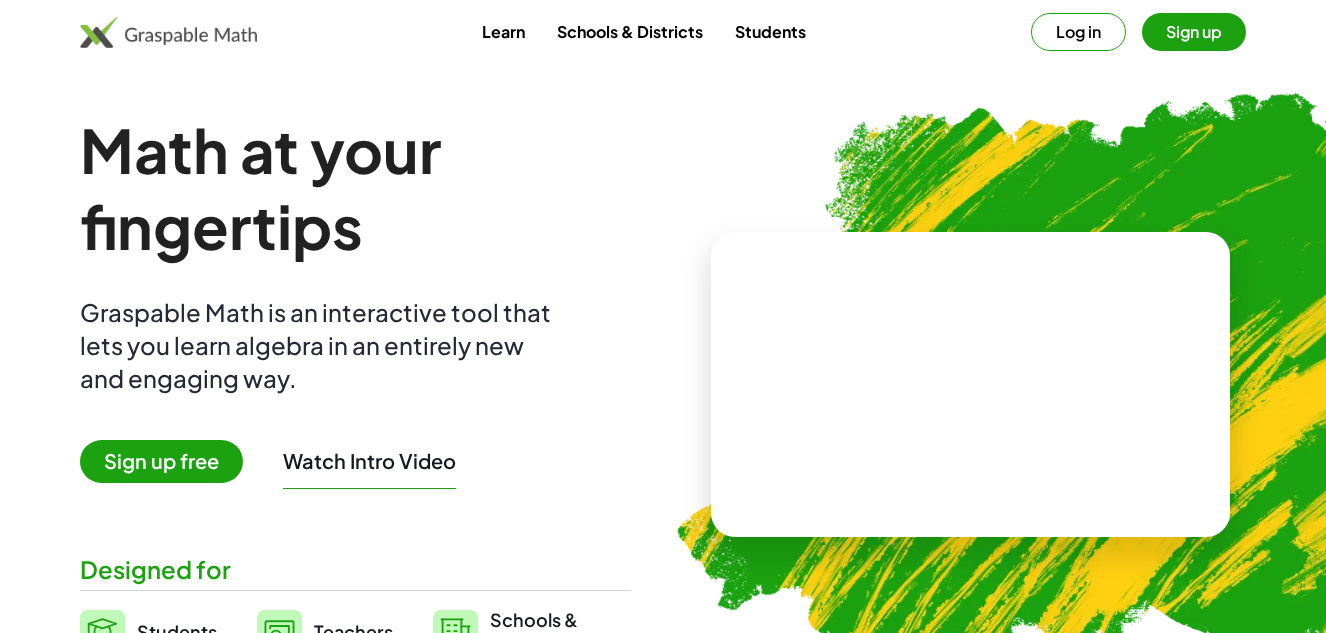 click on "Sign up free" at bounding box center [161, 461] 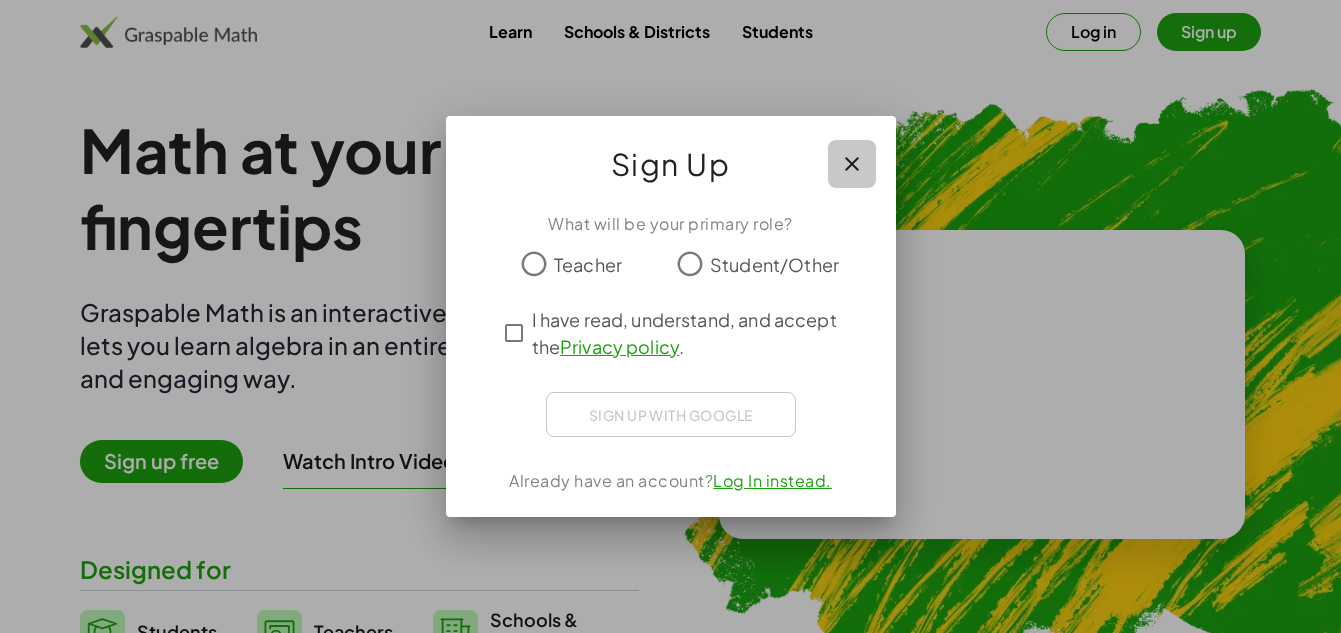 click 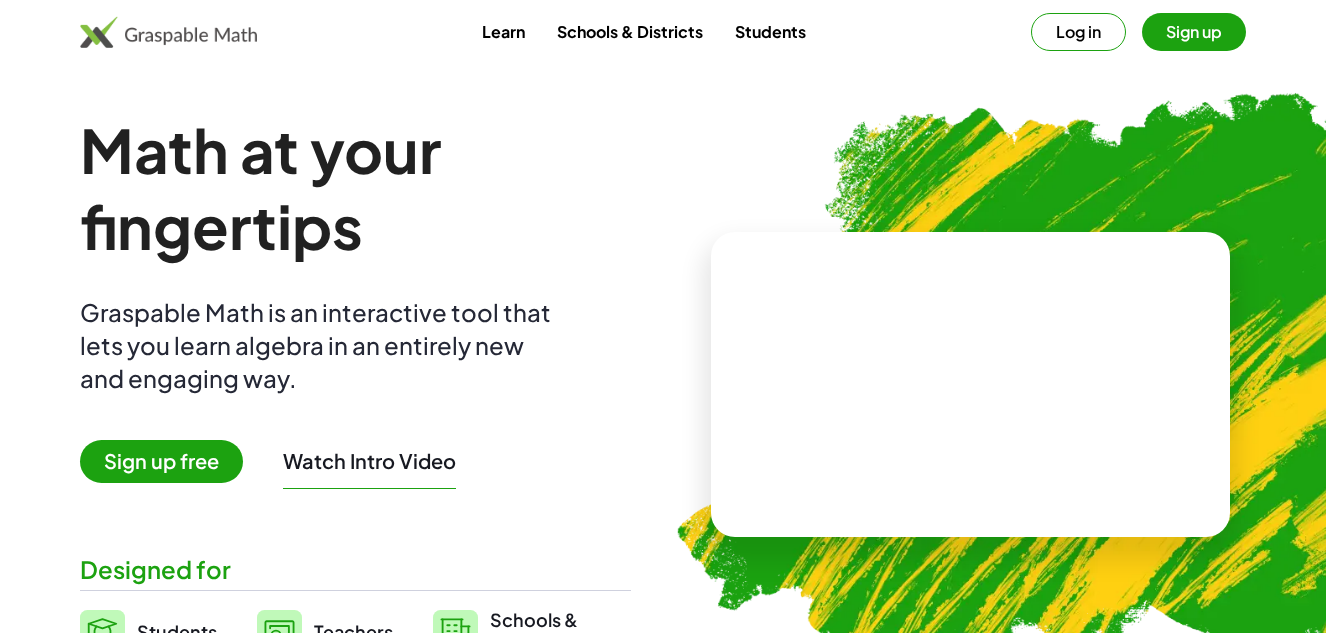 click on "Log in" at bounding box center (1078, 32) 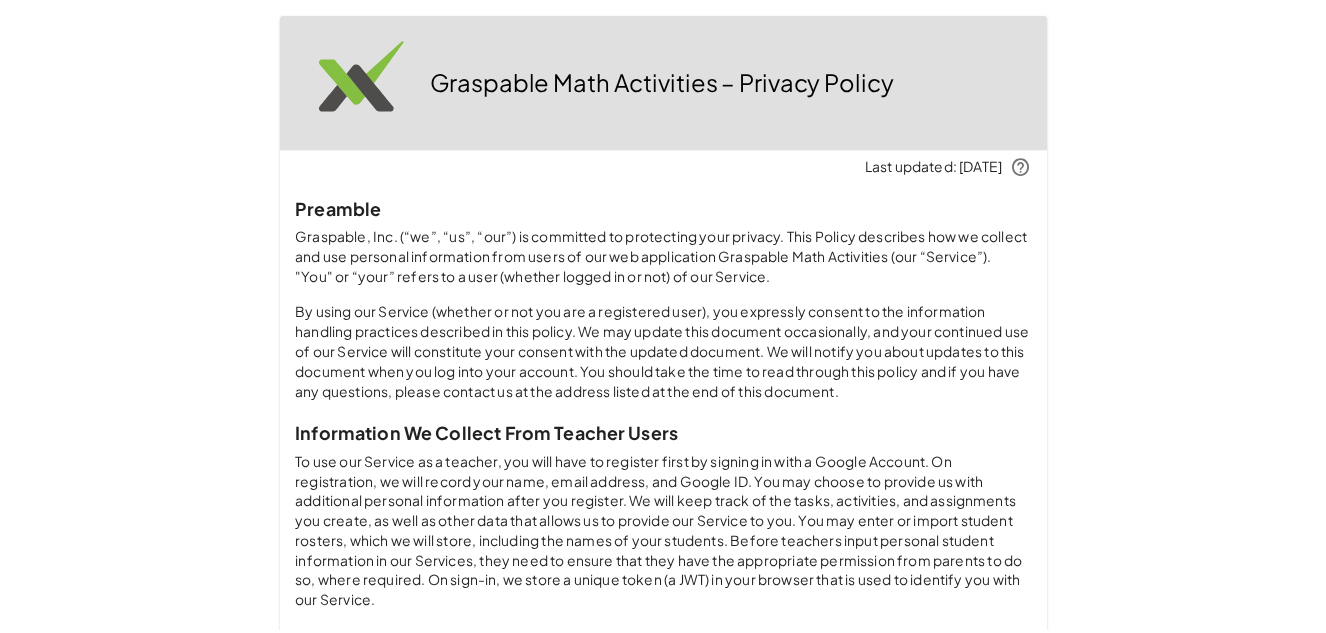 scroll, scrollTop: 0, scrollLeft: 0, axis: both 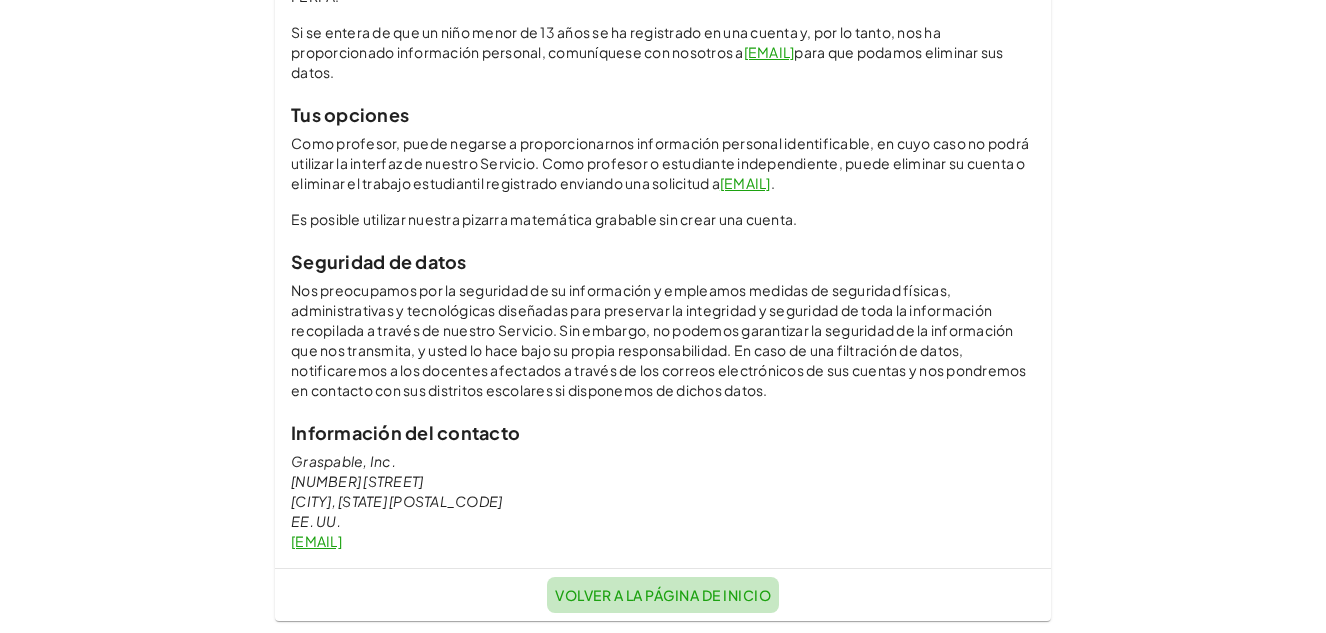 click on "Volver a la página de inicio" at bounding box center (663, 595) 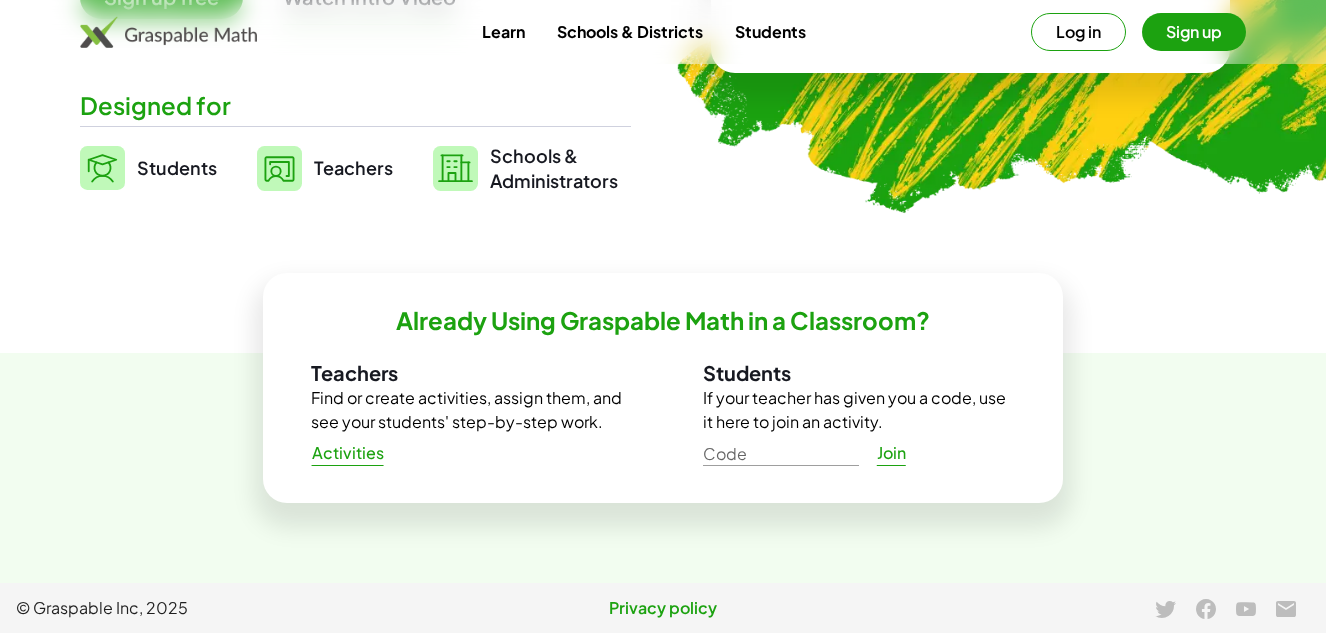 scroll, scrollTop: 0, scrollLeft: 0, axis: both 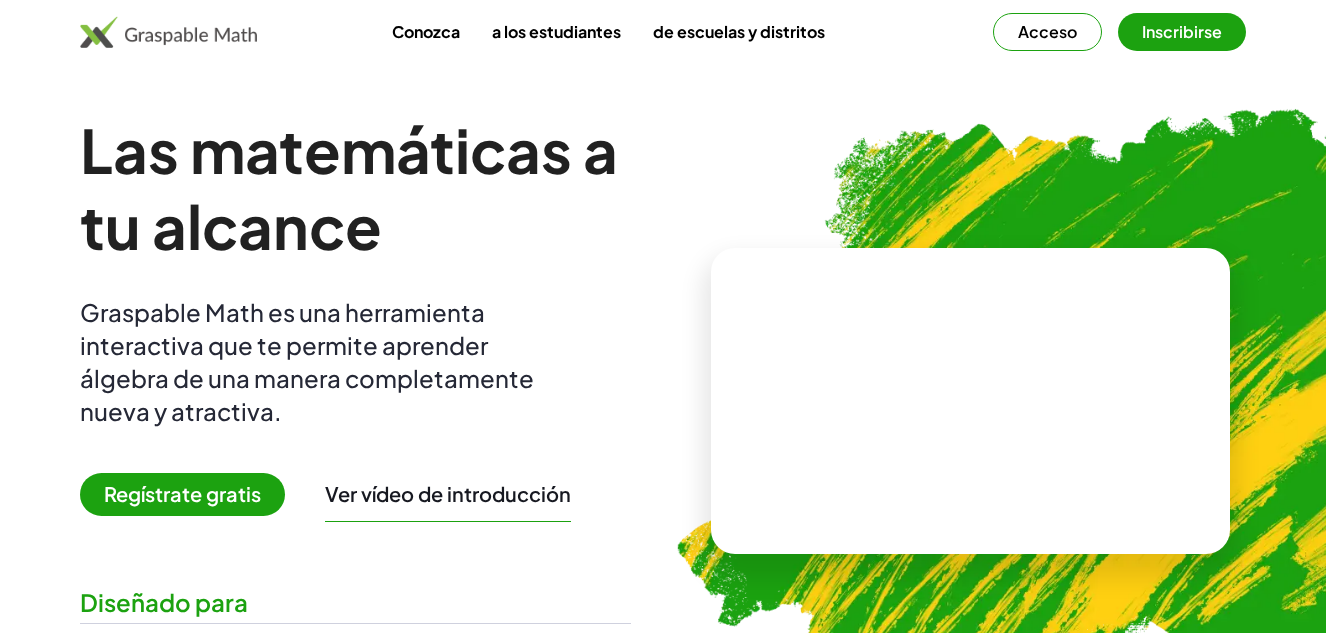 click on "Acceso" at bounding box center (1047, 31) 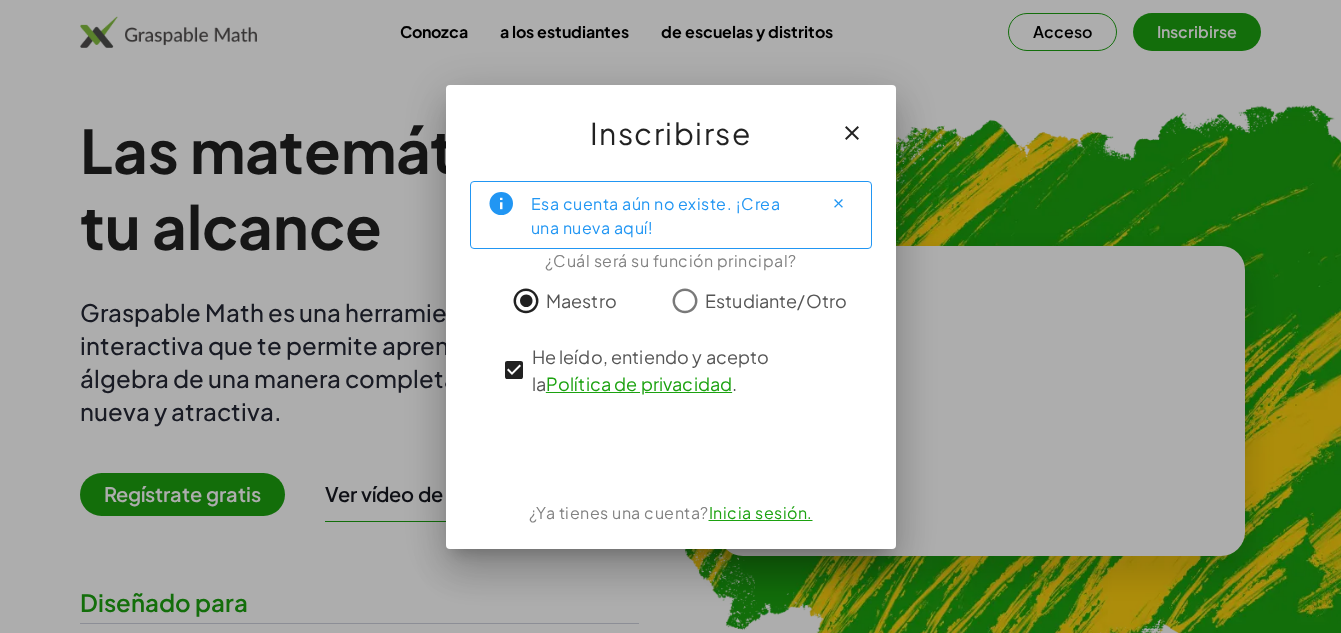 click on "Inicia sesión." at bounding box center [761, 512] 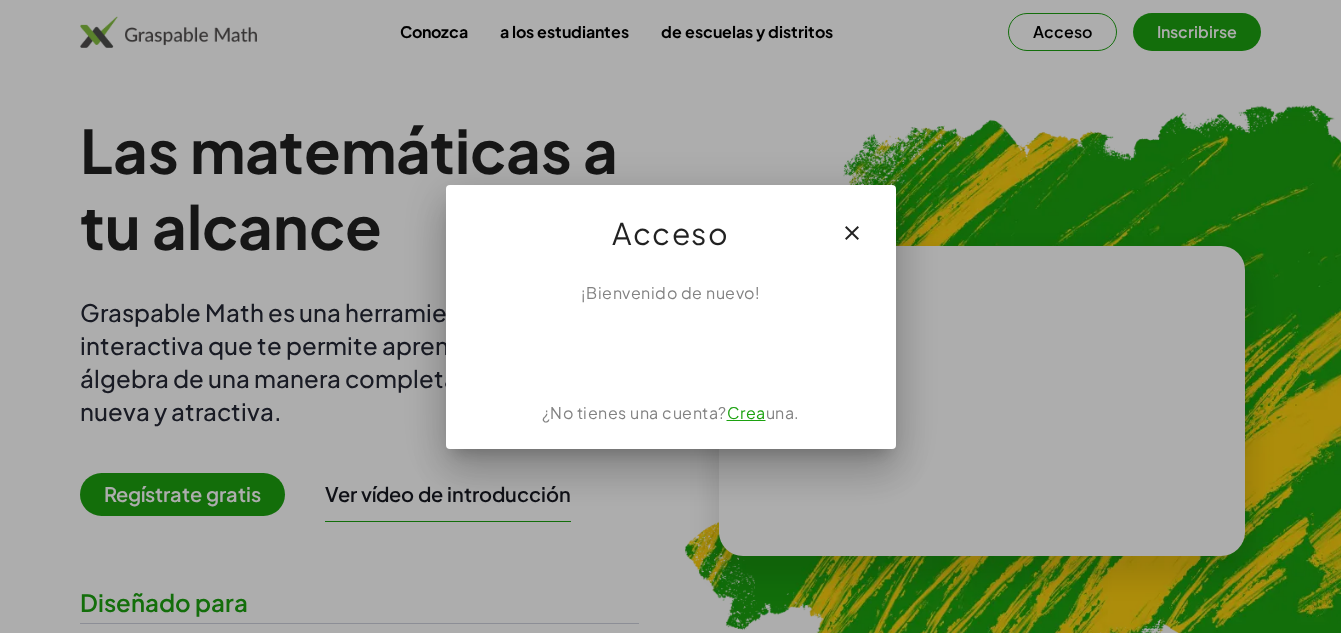 click on "Crea" at bounding box center [746, 412] 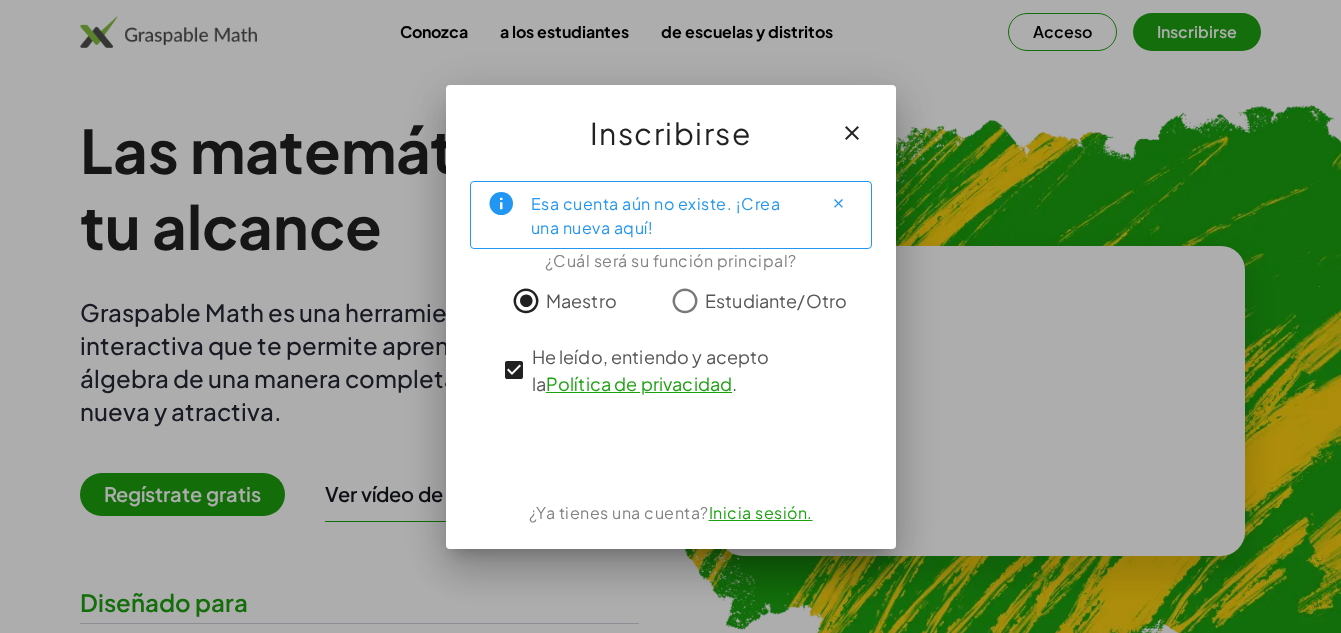 click on "Inicia sesión." at bounding box center [761, 512] 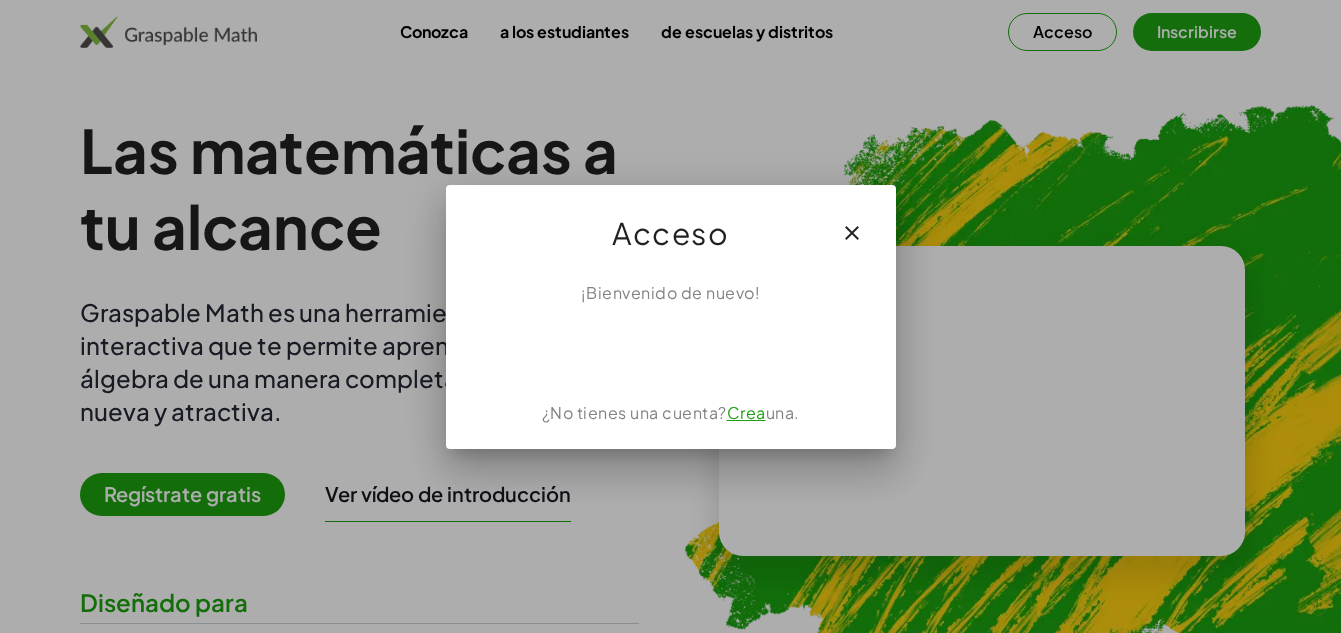 click on "Crea" at bounding box center (746, 412) 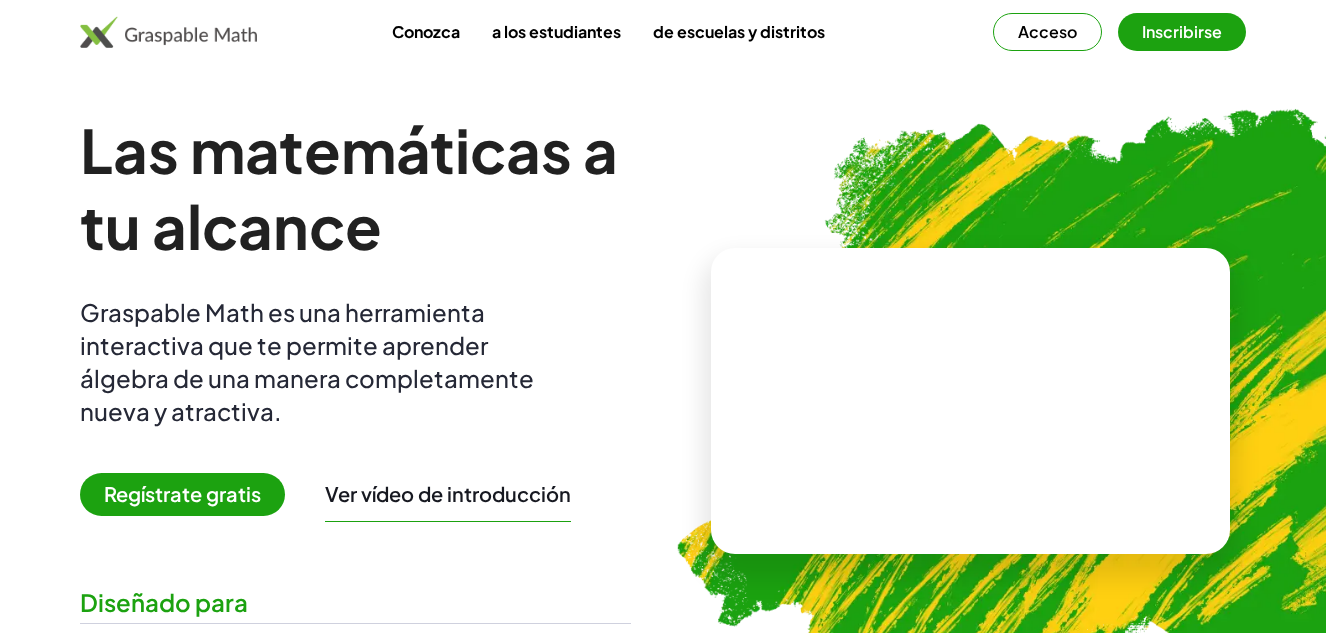 click on "Regístrate gratis" at bounding box center [182, 493] 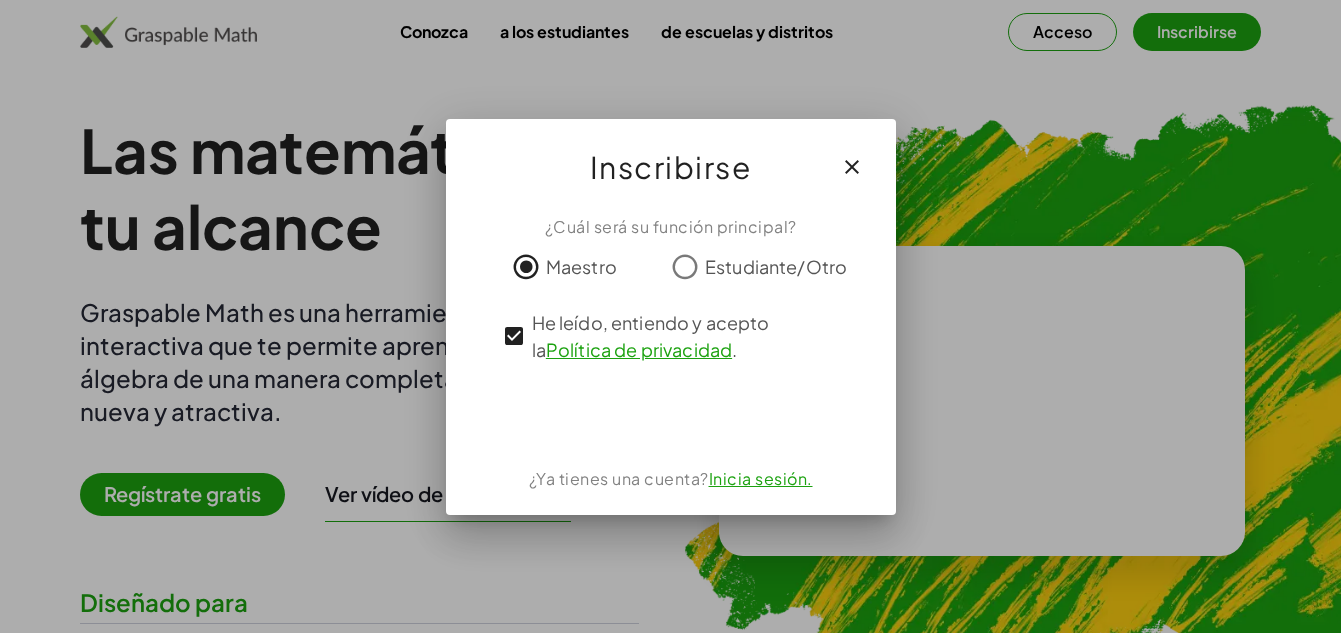 click on "¿Ya tienes una cuenta?" at bounding box center [619, 478] 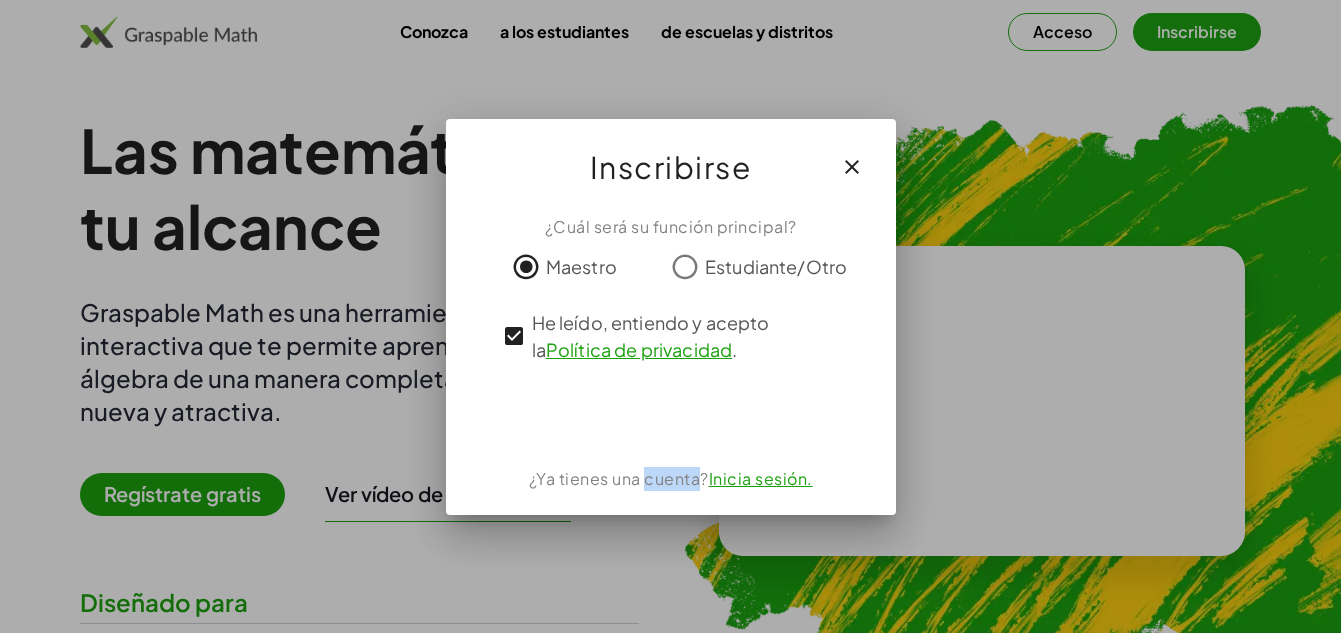 click on "¿Ya tienes una cuenta?" at bounding box center [619, 478] 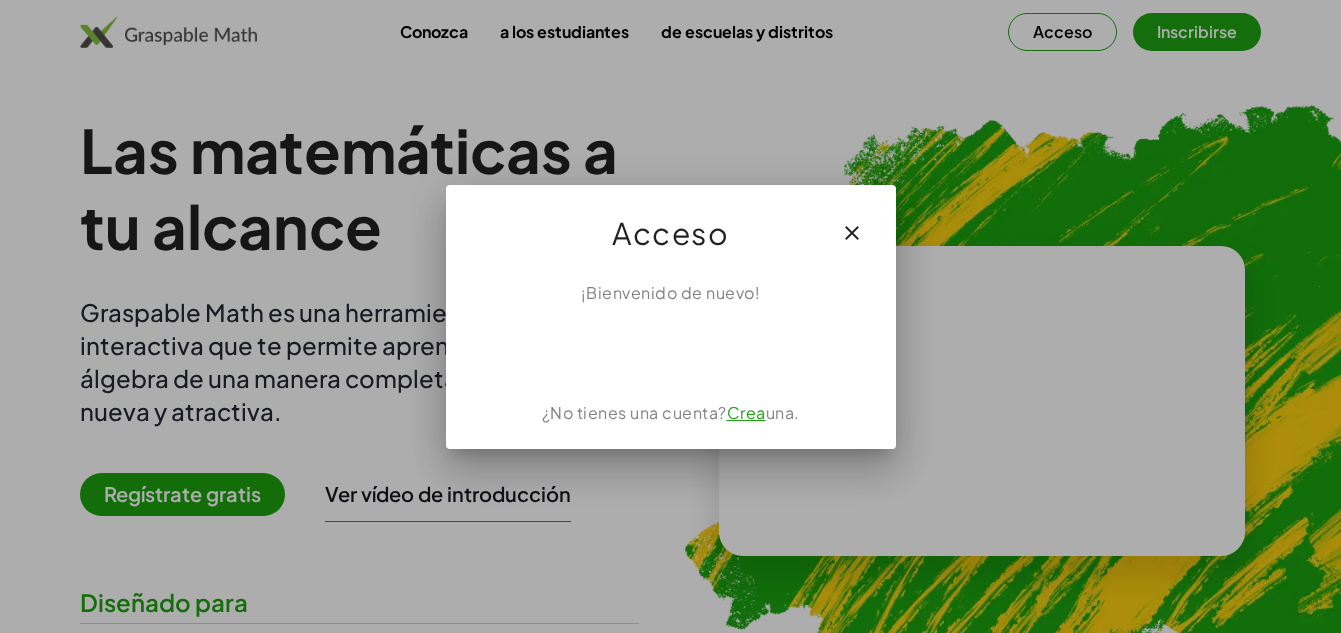 click on "Crea" at bounding box center [746, 412] 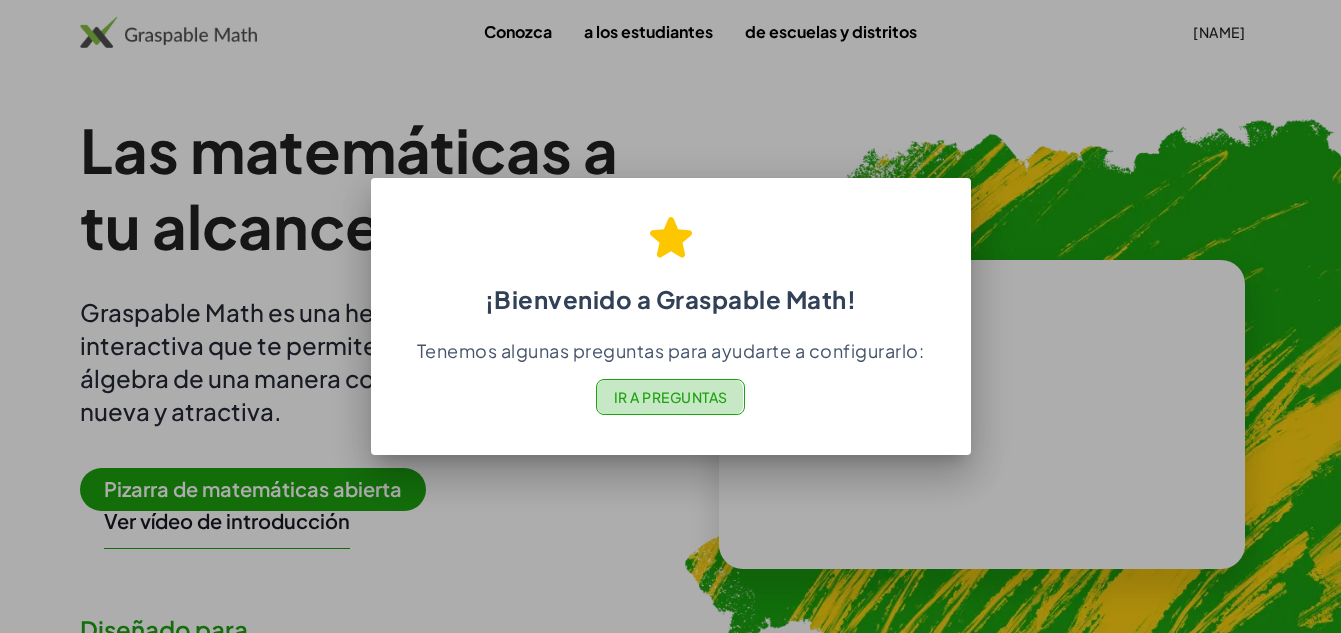 click on "Ir a Preguntas" at bounding box center (671, 397) 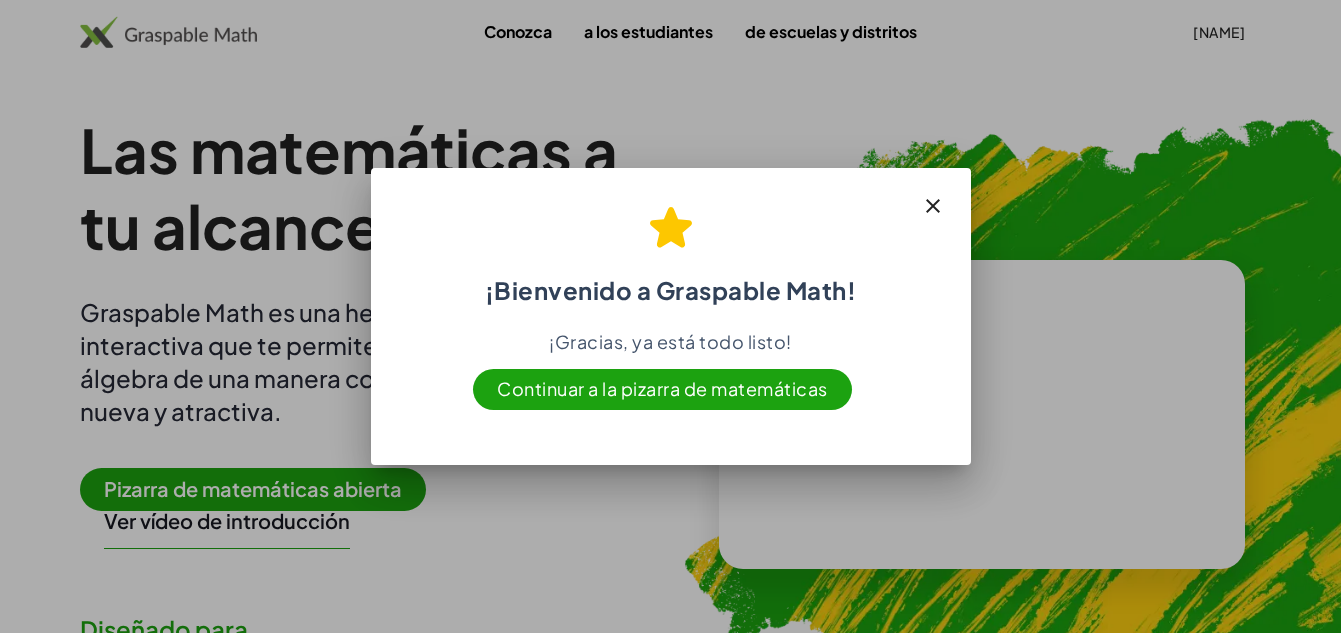 click 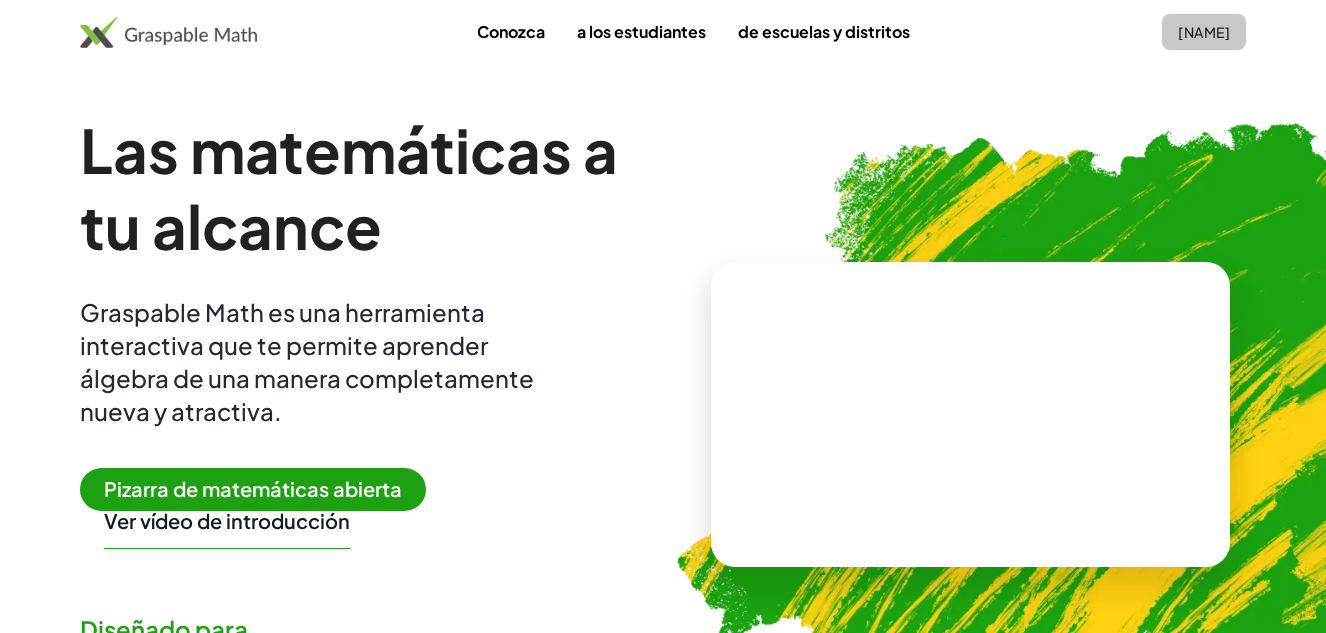 click on "[FIRST]" at bounding box center (1204, 32) 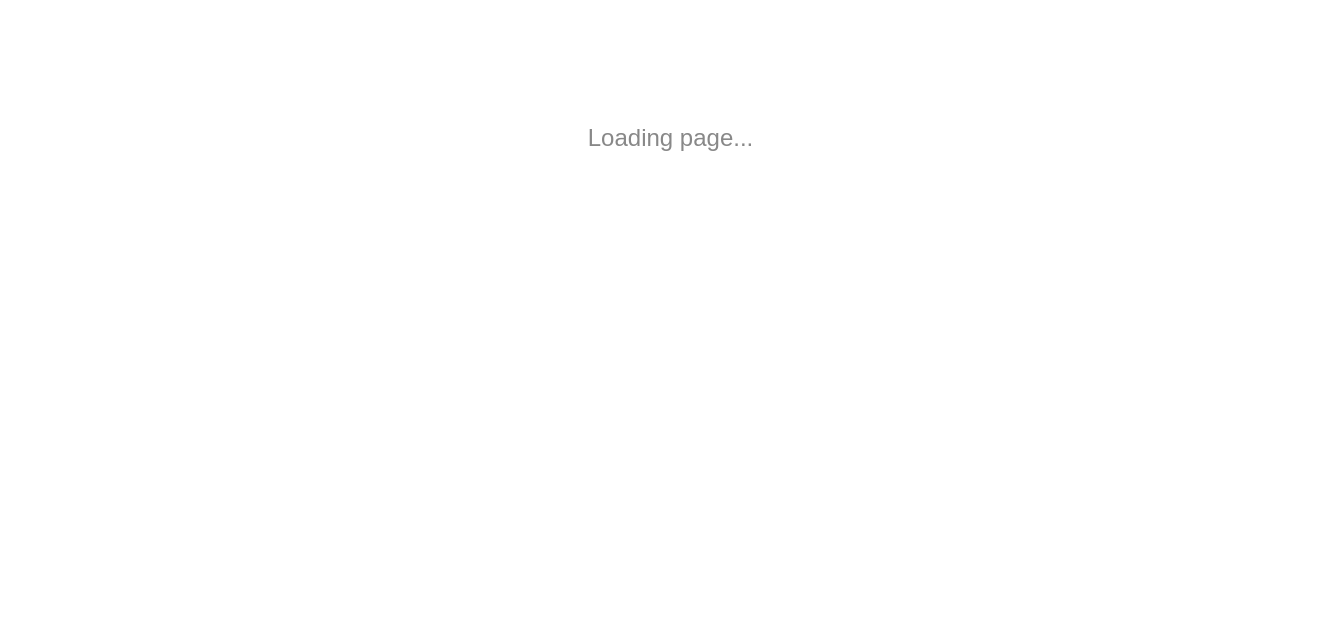 scroll, scrollTop: 0, scrollLeft: 0, axis: both 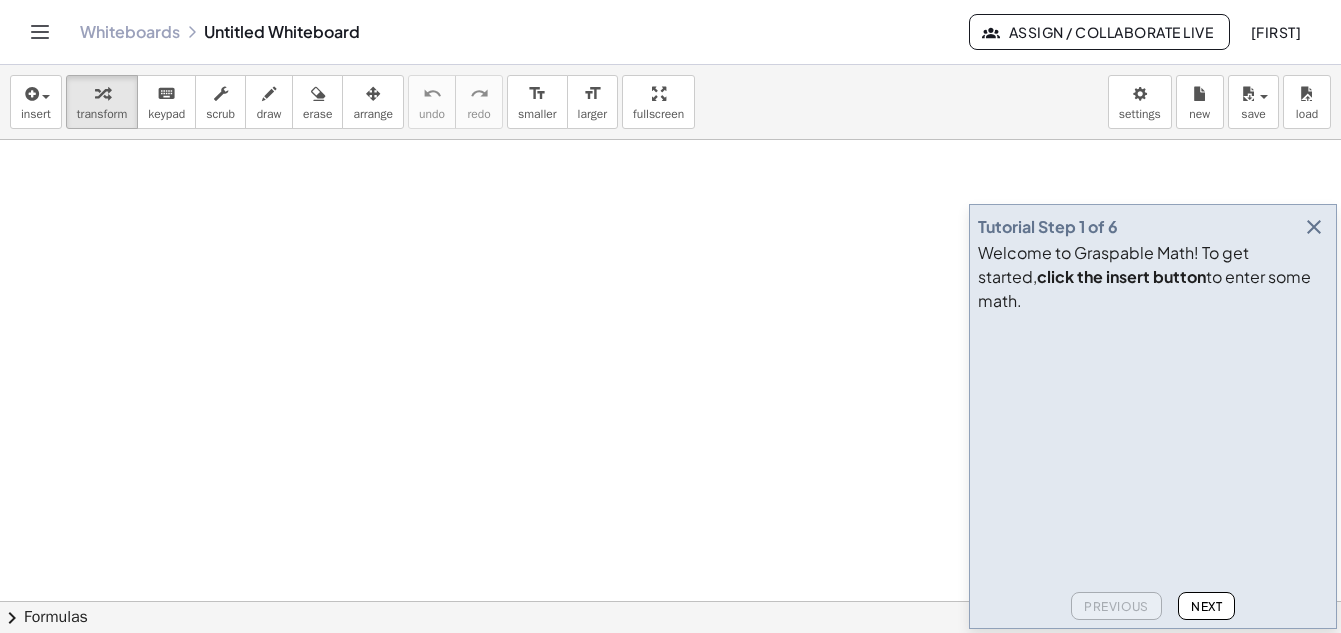 click at bounding box center [1314, 227] 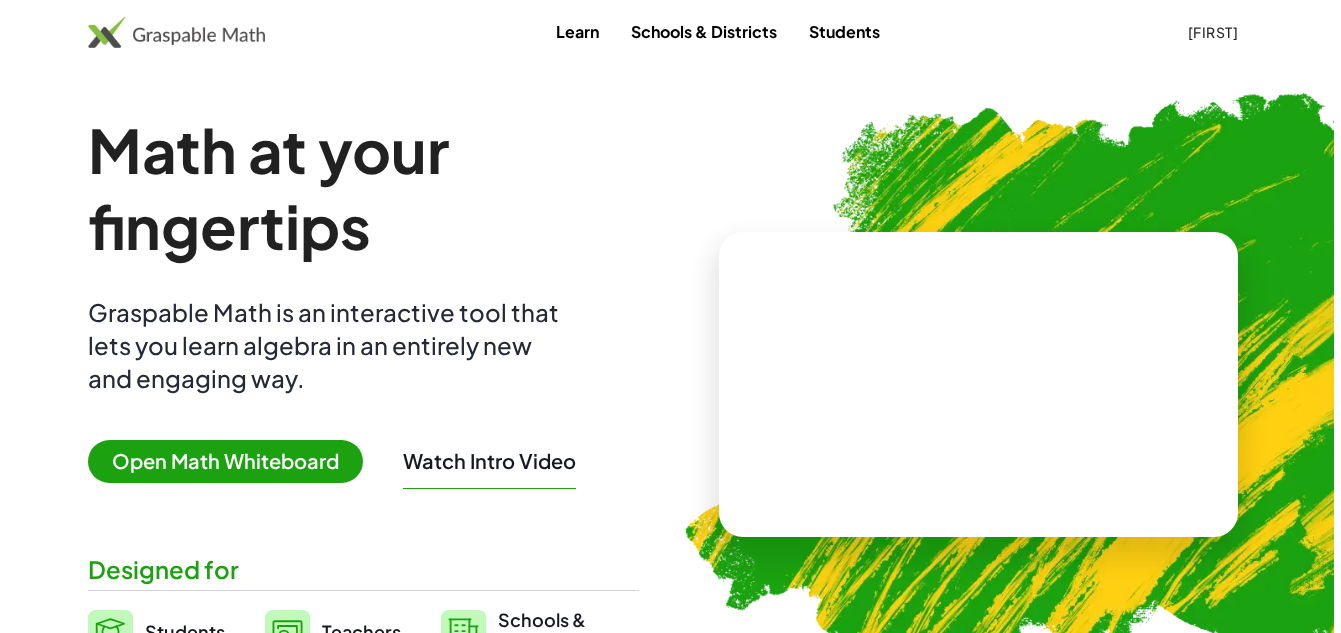 scroll, scrollTop: 0, scrollLeft: 0, axis: both 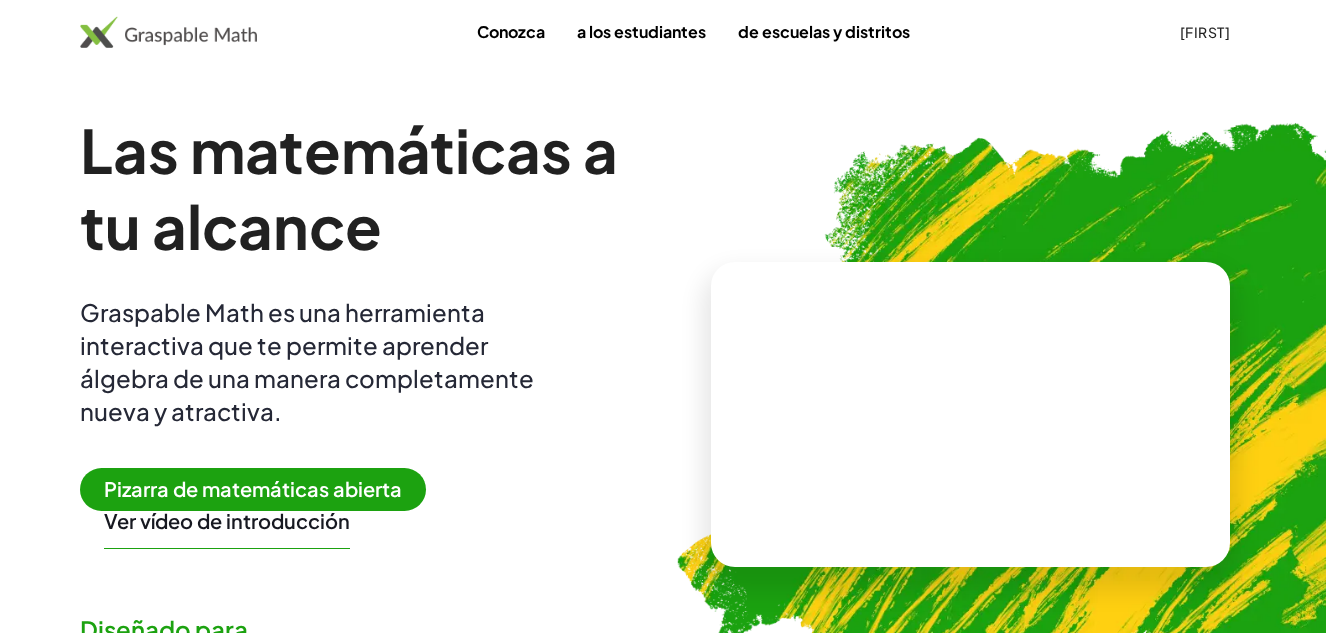 click at bounding box center [1070, 406] 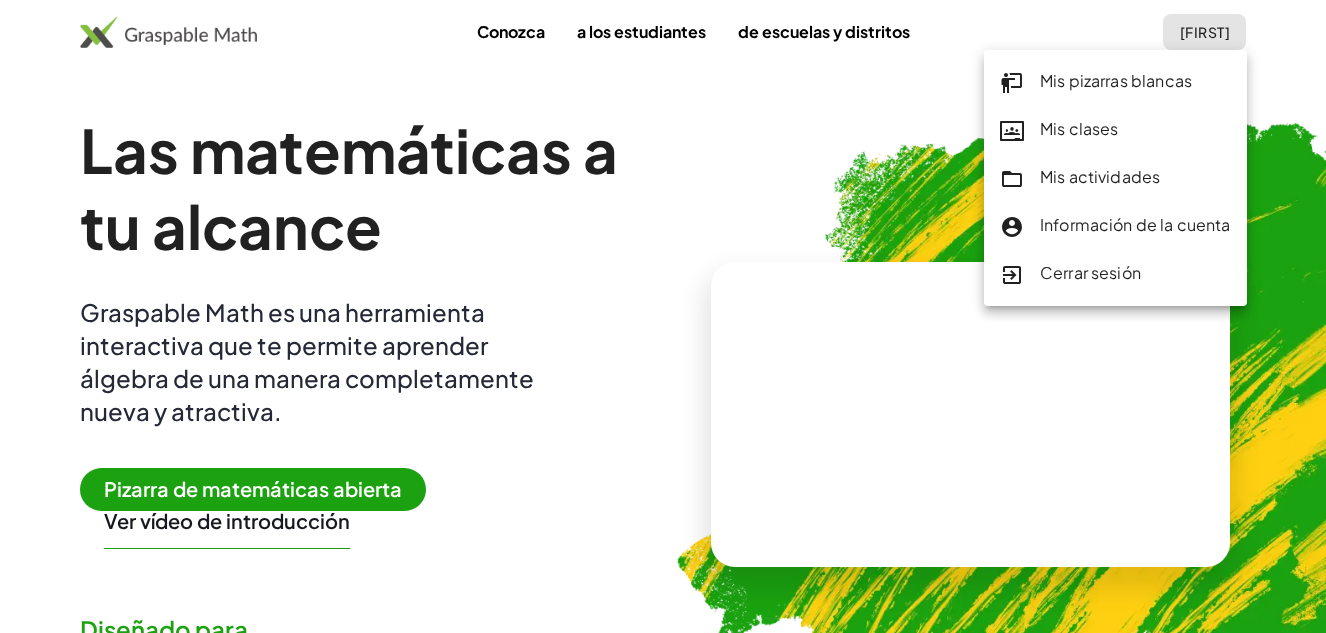 click on "[FIRST]" at bounding box center (1204, 32) 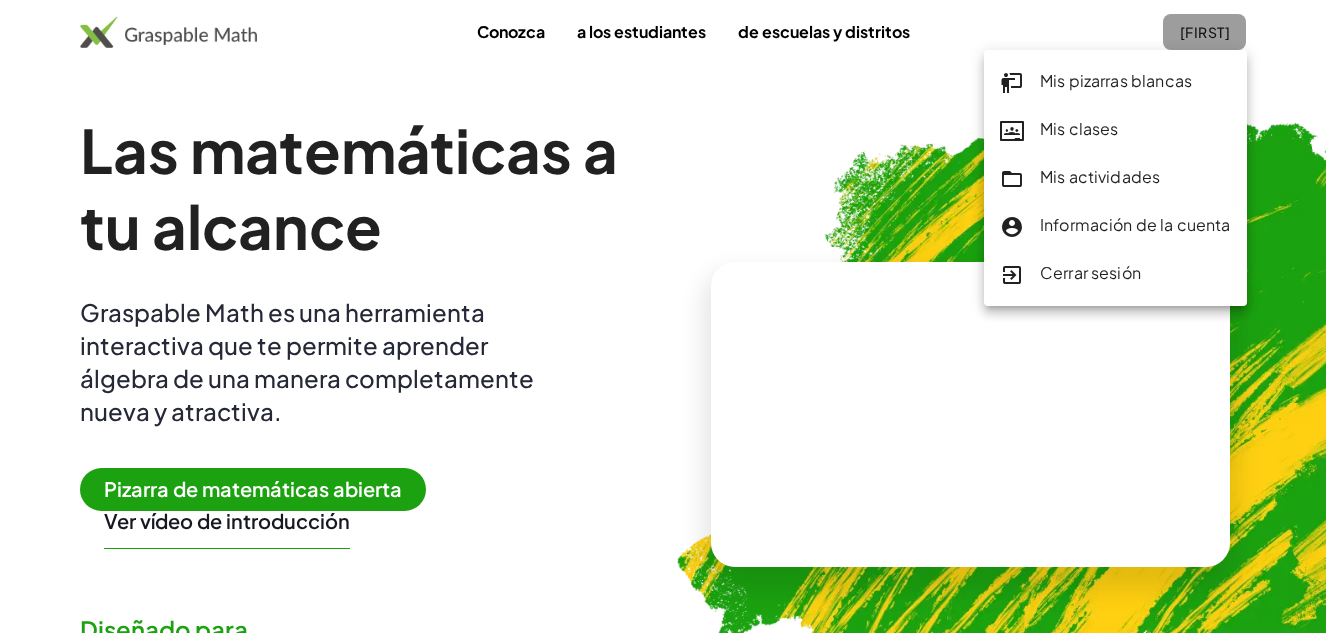 click on "[FIRST]" at bounding box center [1204, 32] 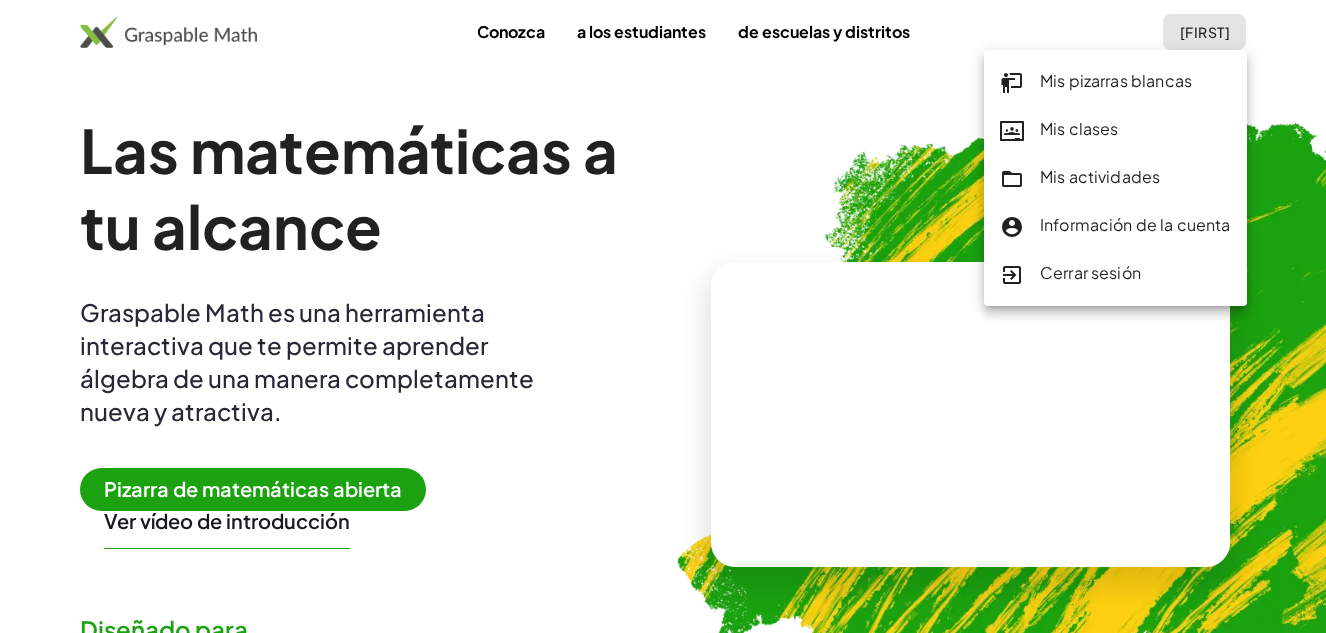 click on "Mis clases" at bounding box center [1079, 128] 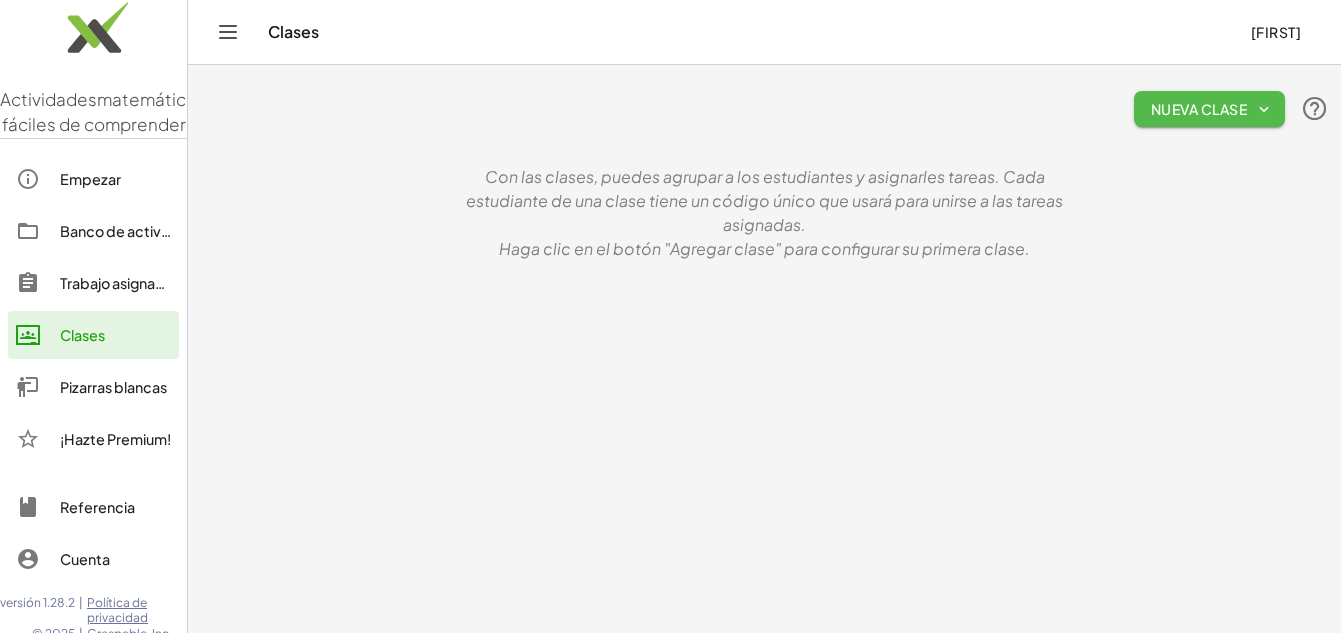 click on "Nueva clase" at bounding box center [1199, 109] 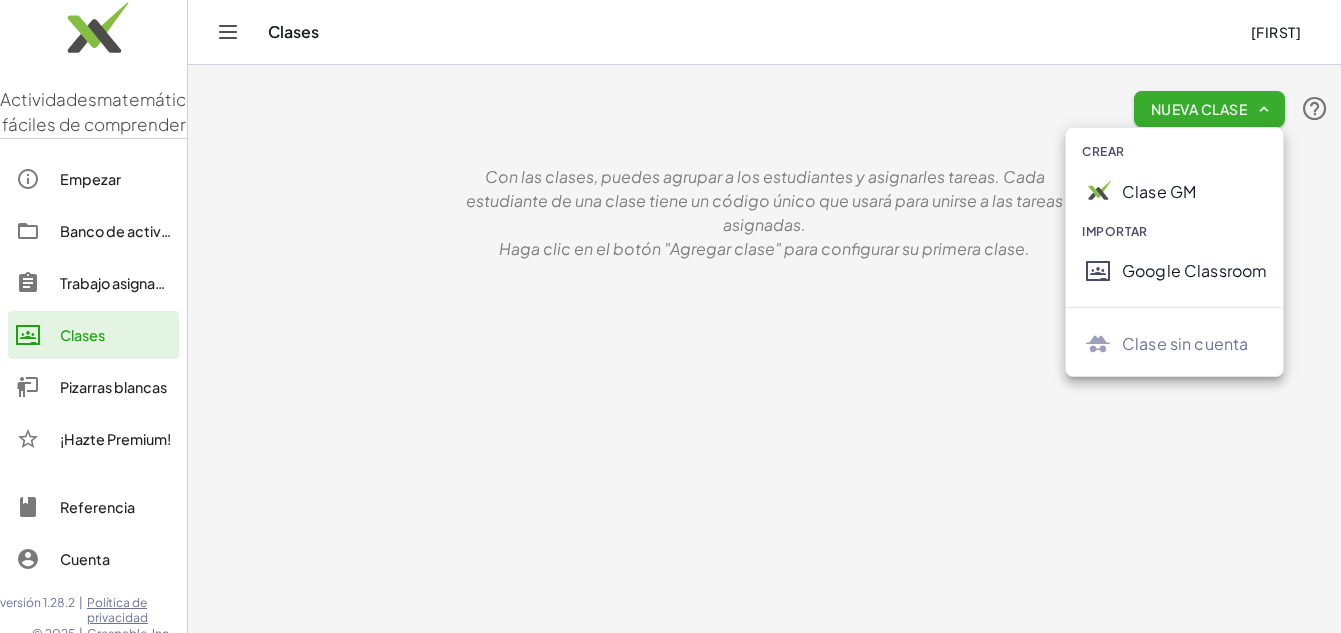 click on "Clase sin cuenta" 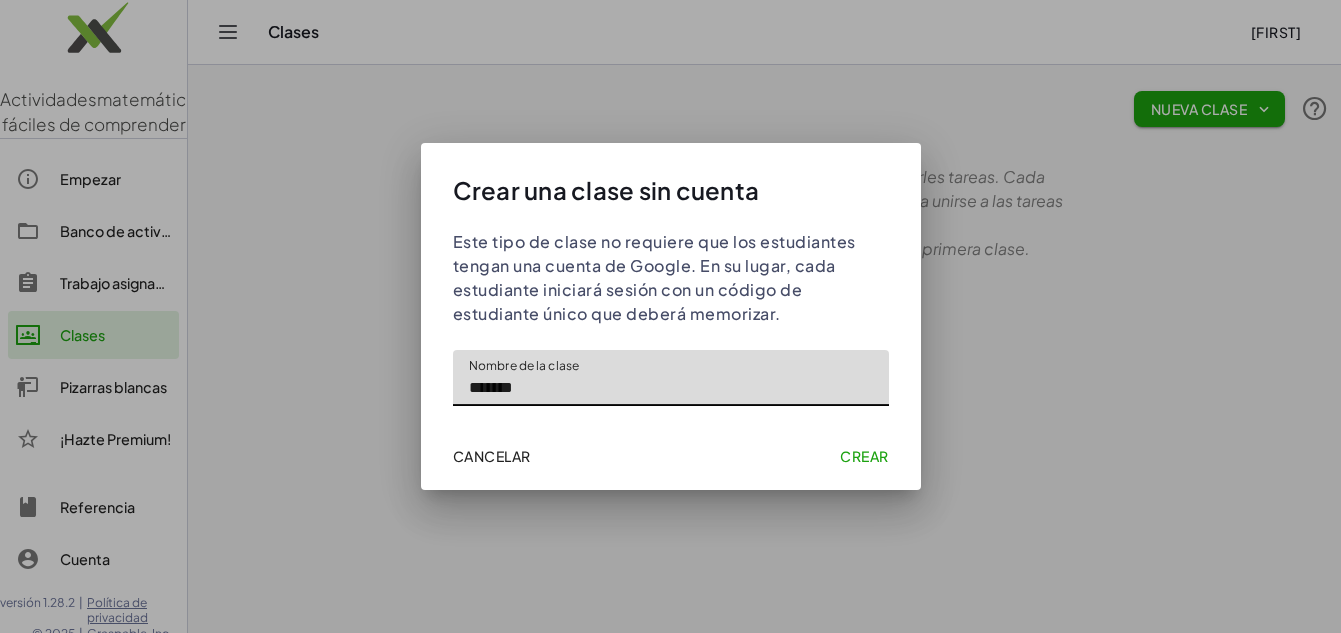 type on "*******" 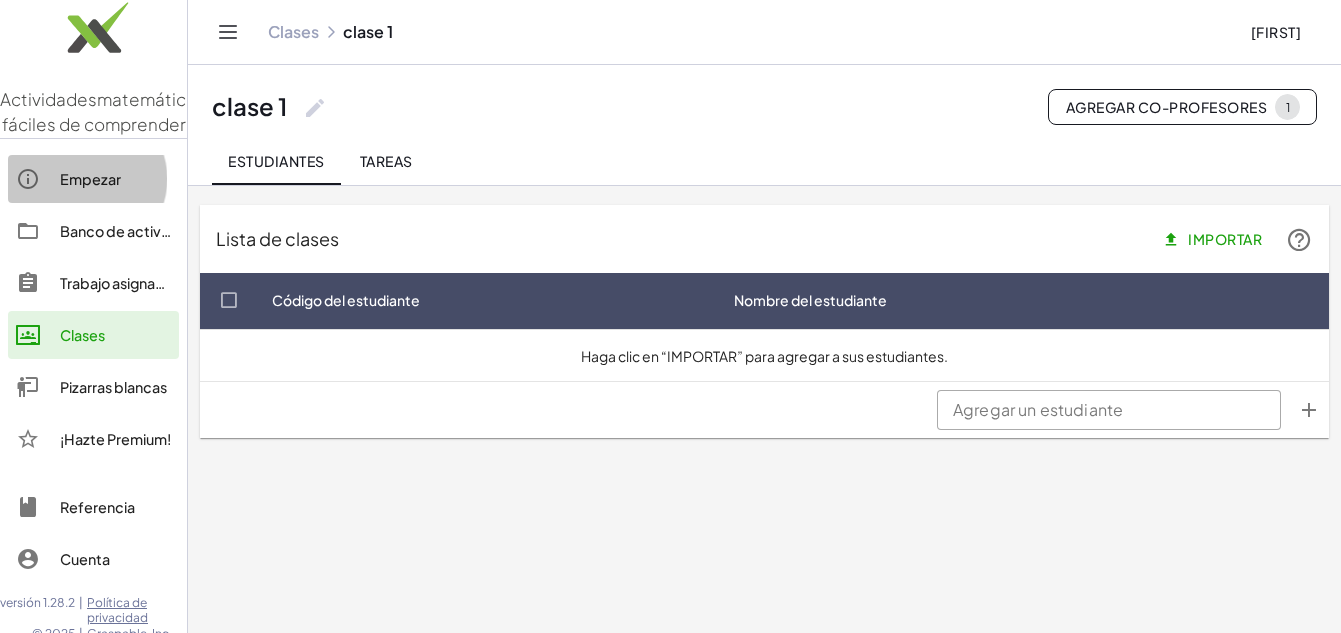 click on "Empezar" at bounding box center (90, 179) 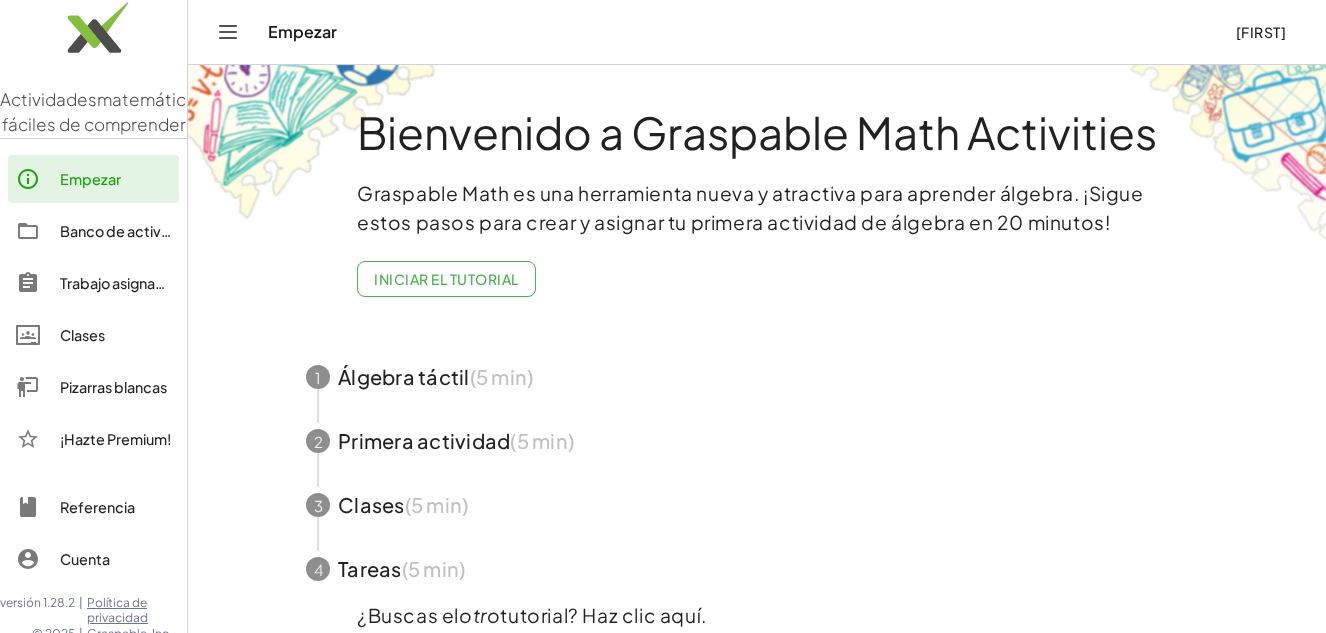 click on "Banco de actividades" at bounding box center [134, 231] 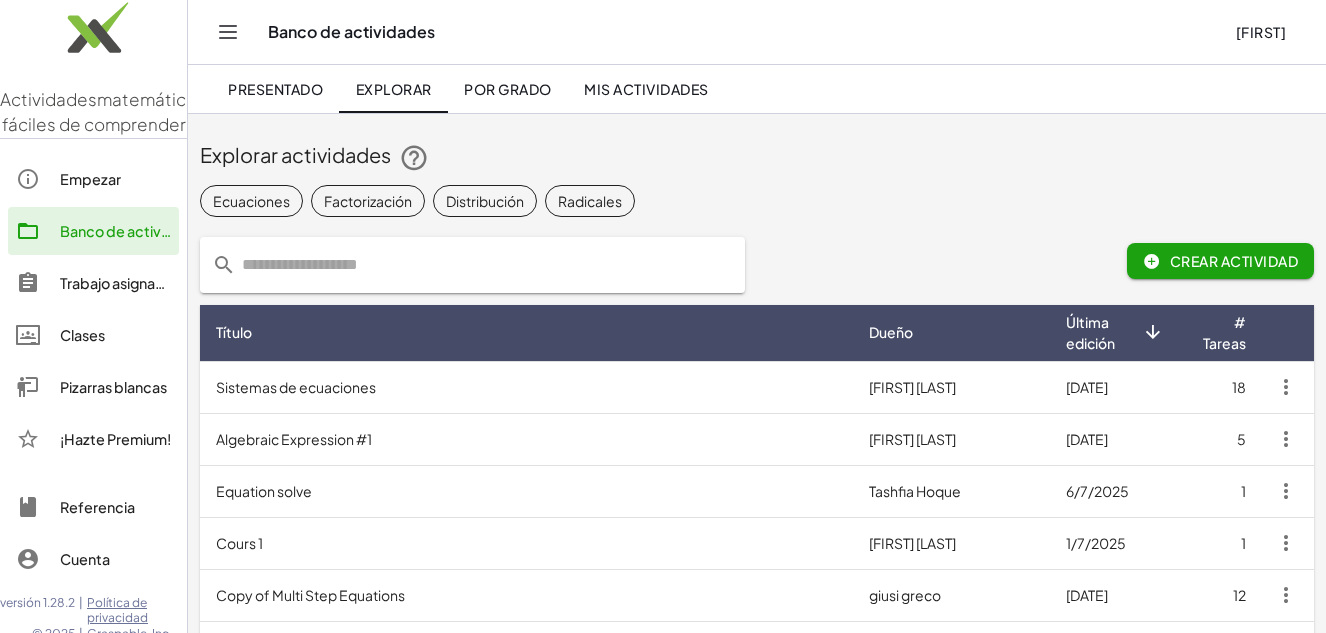 click on "Trabajo asignado" at bounding box center [117, 283] 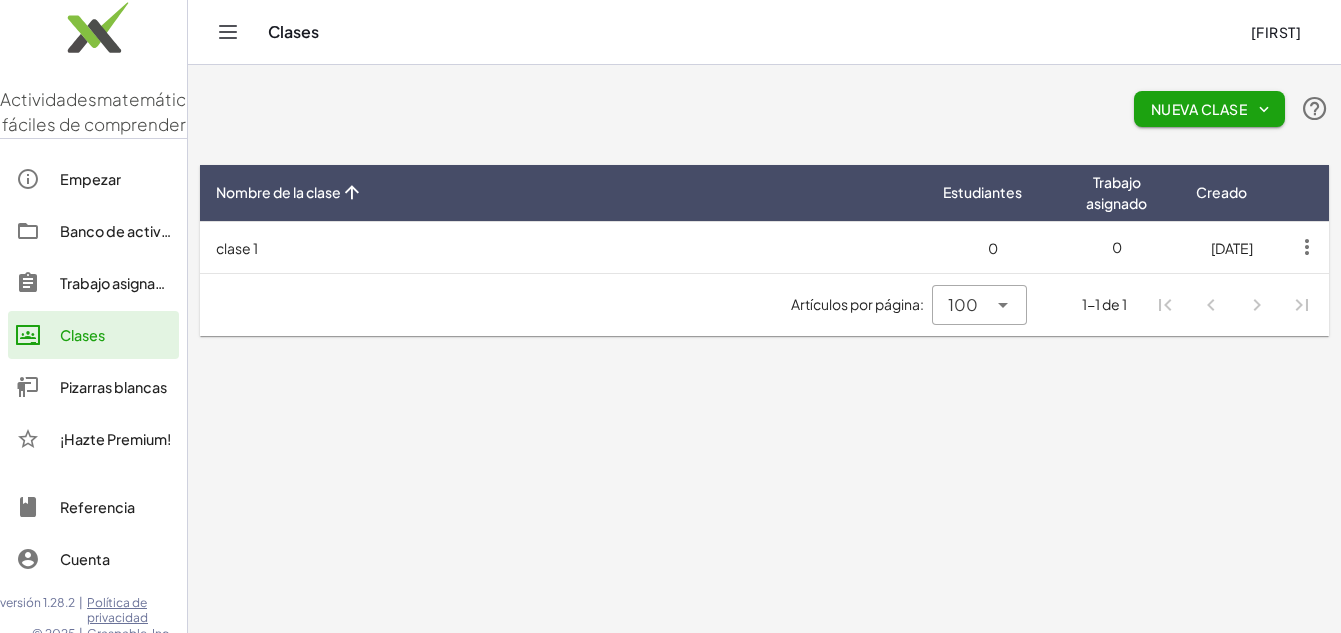 scroll, scrollTop: 38, scrollLeft: 0, axis: vertical 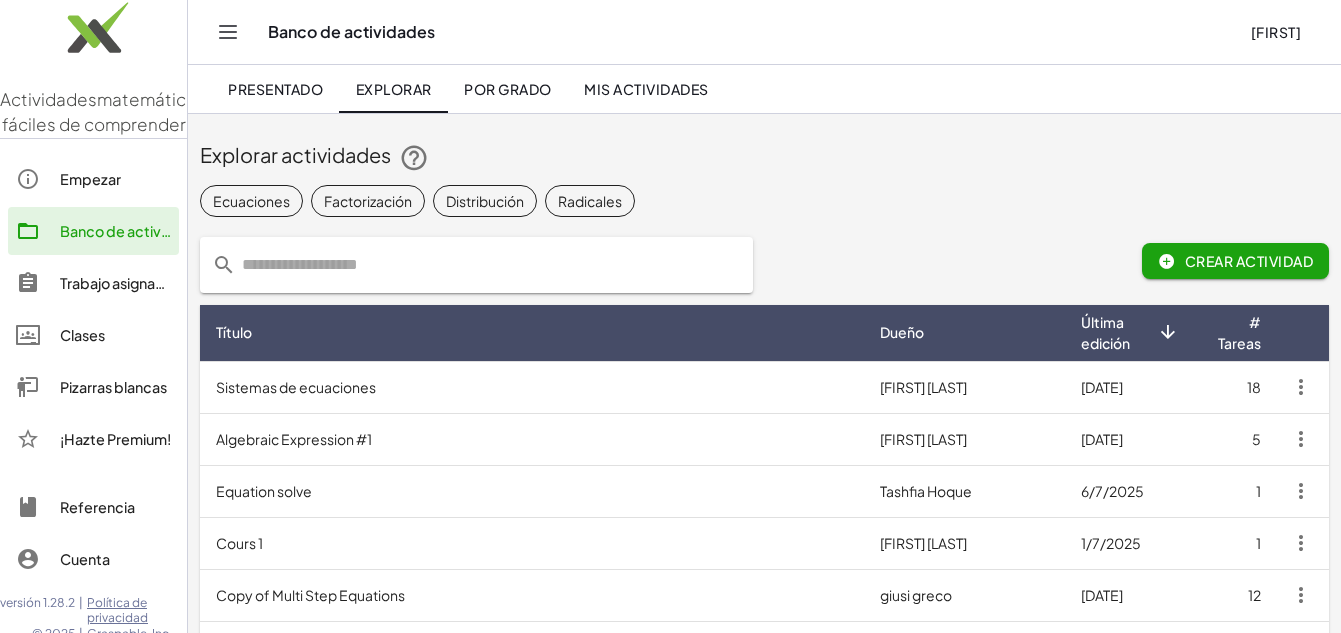 click 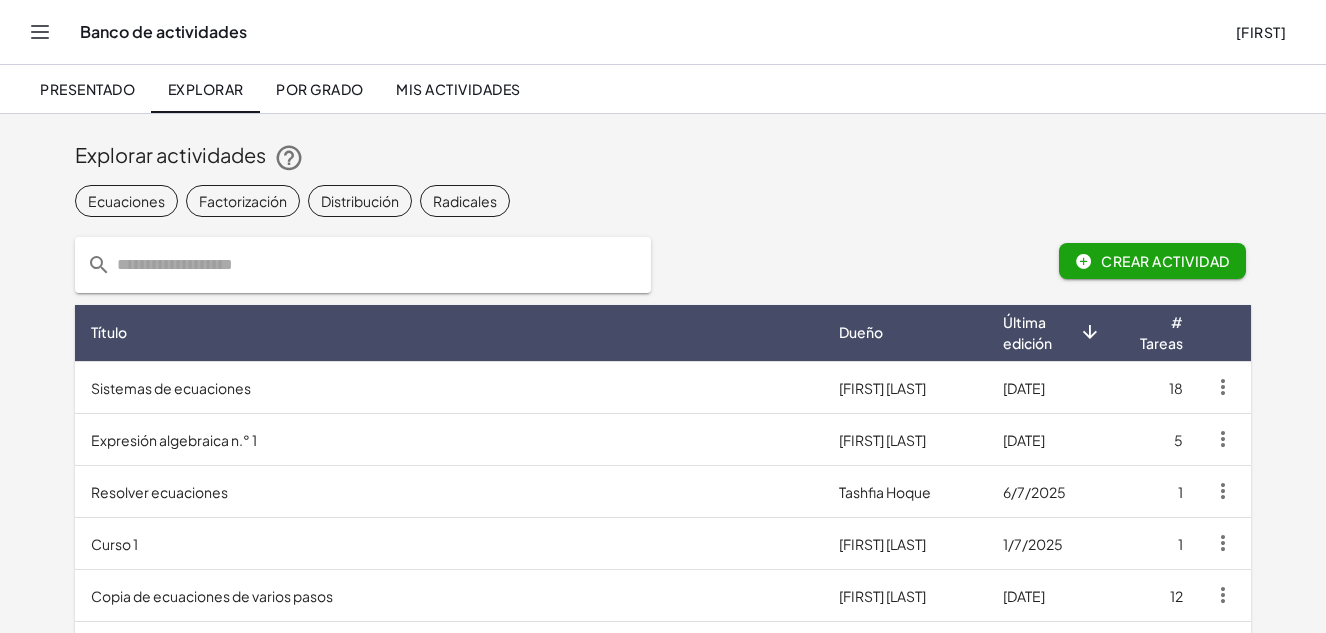 click 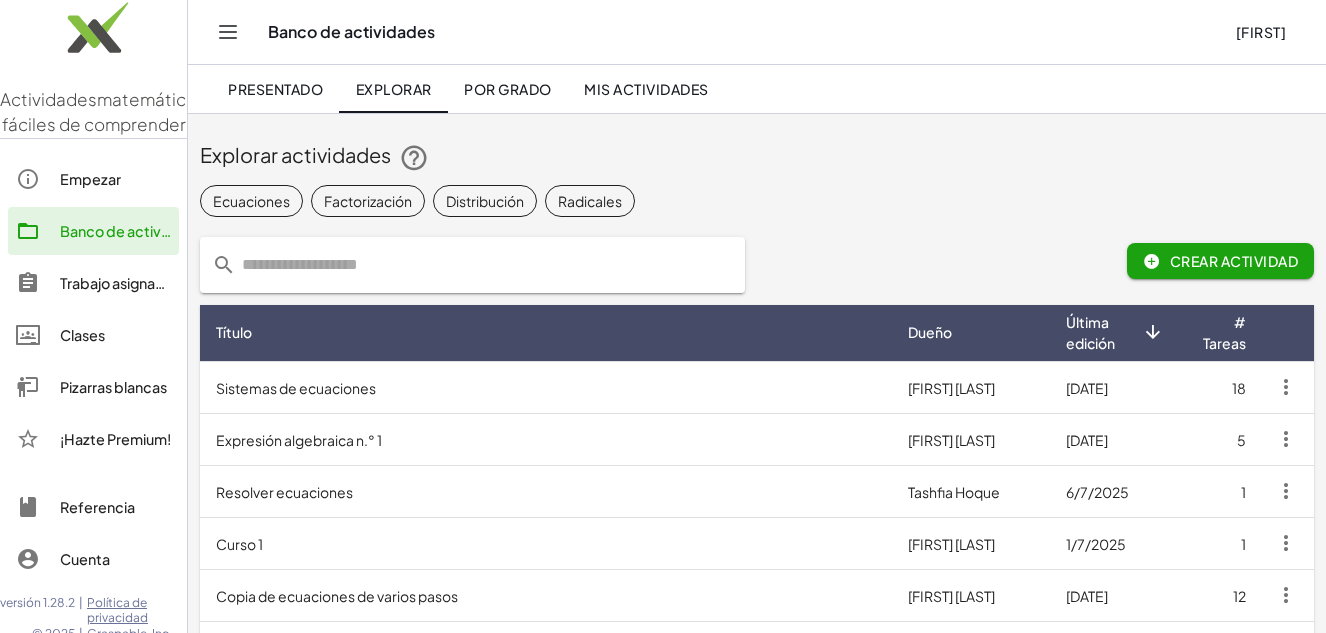 click on "Ecuaciones" at bounding box center [251, 201] 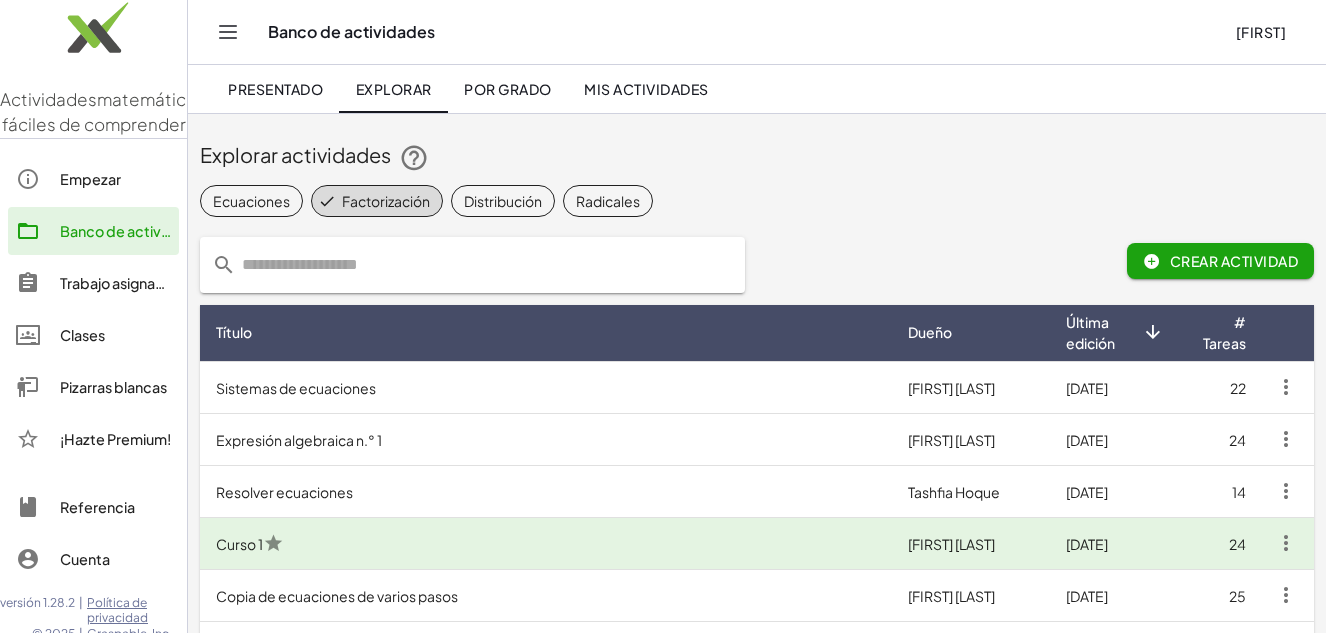 click on "Curso 1" at bounding box center (239, 544) 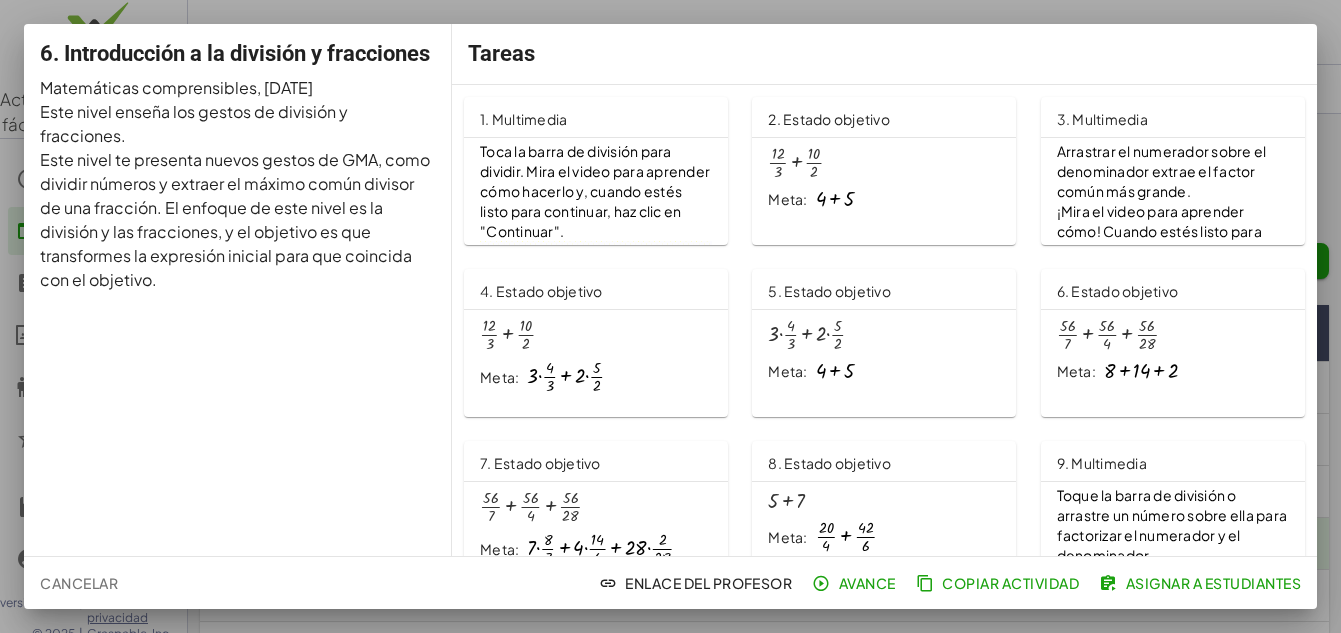 click at bounding box center (835, 199) 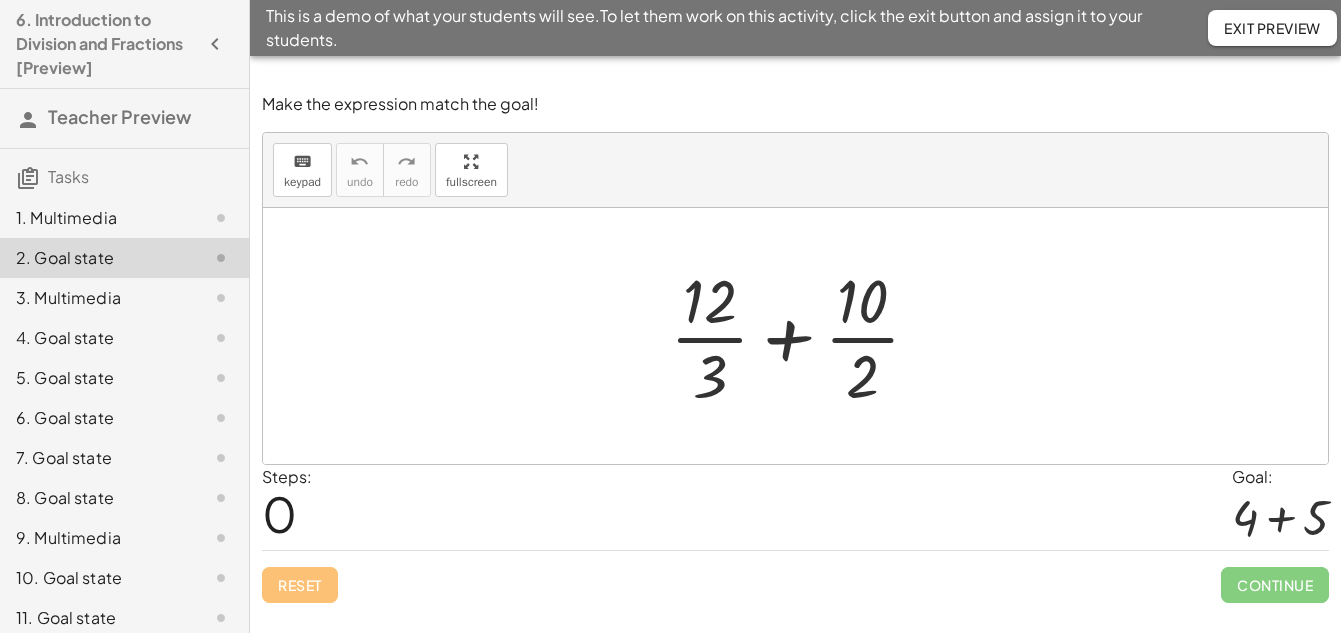 scroll, scrollTop: 0, scrollLeft: 0, axis: both 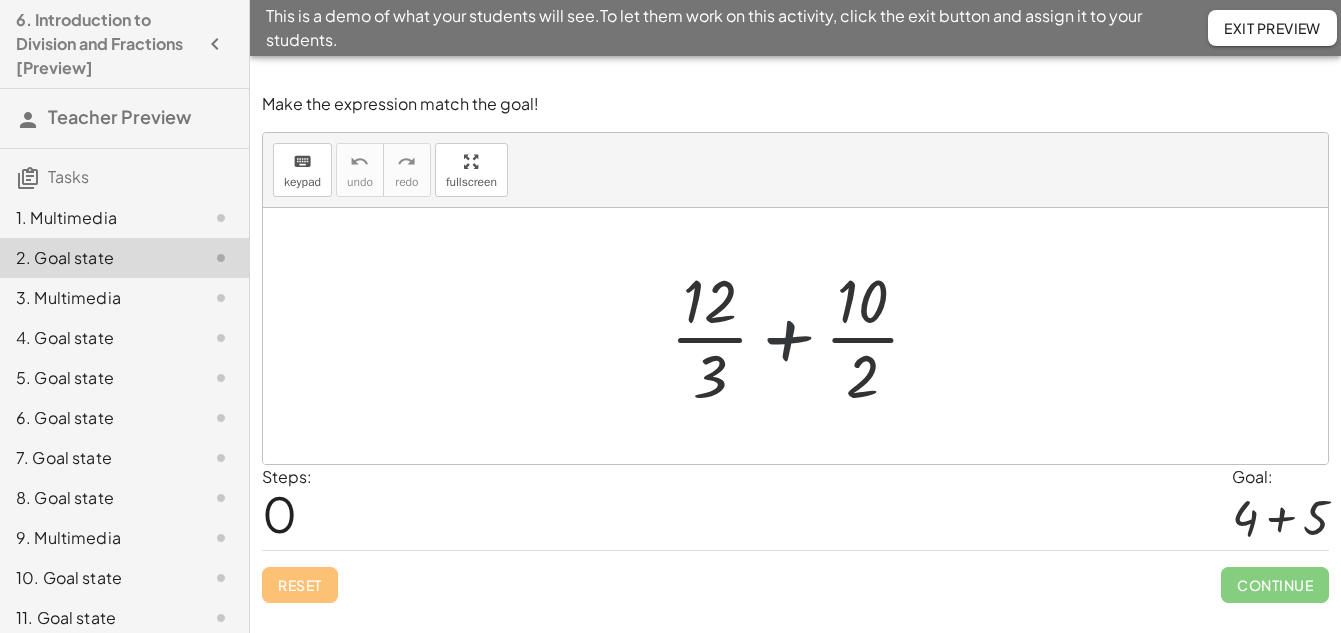 click at bounding box center (803, 336) 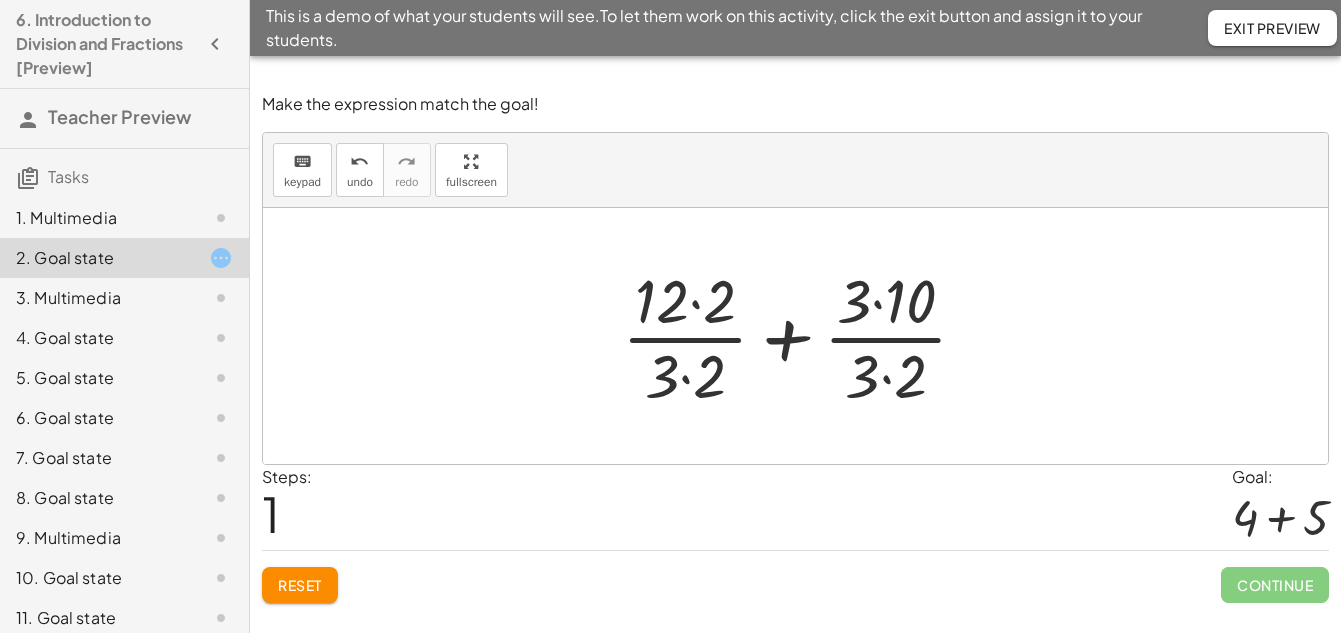 click at bounding box center [803, 336] 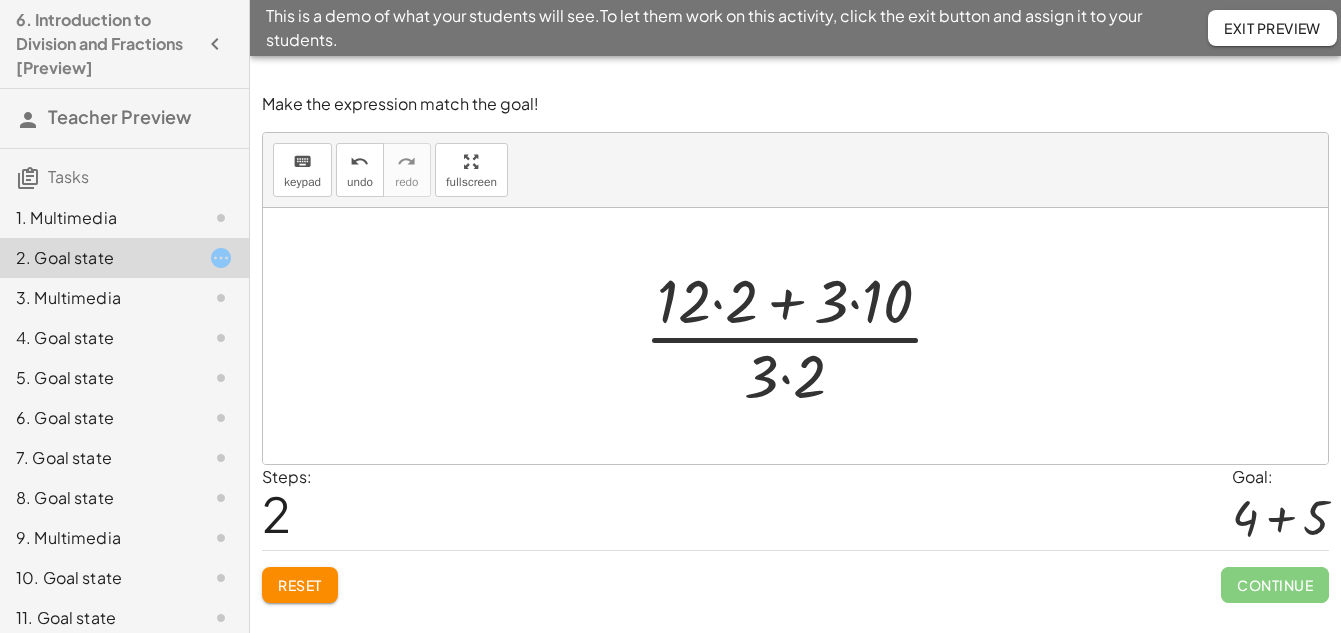 click at bounding box center [802, 336] 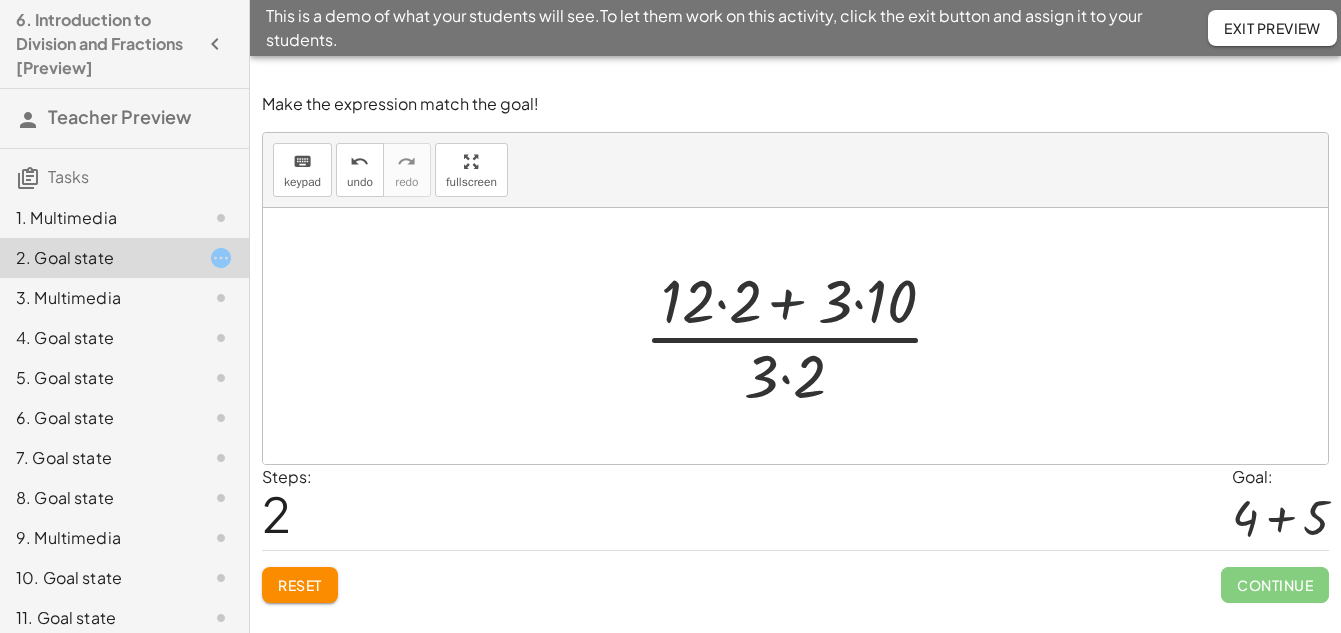 click at bounding box center (802, 336) 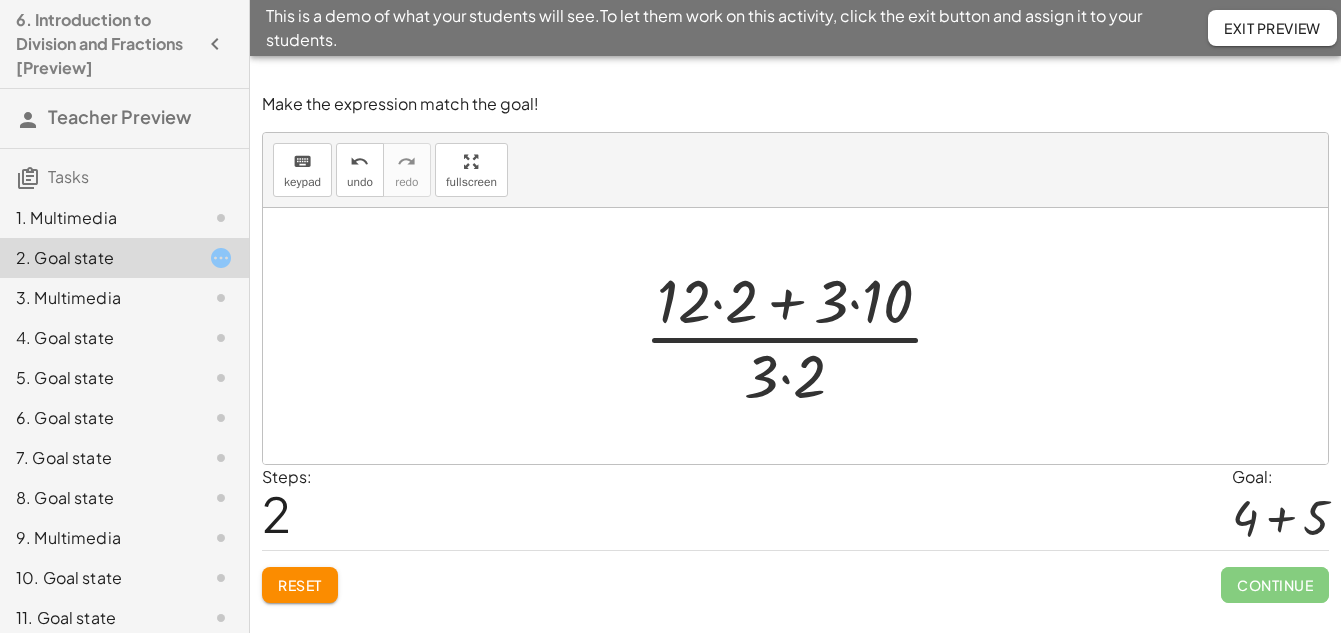 click at bounding box center (802, 336) 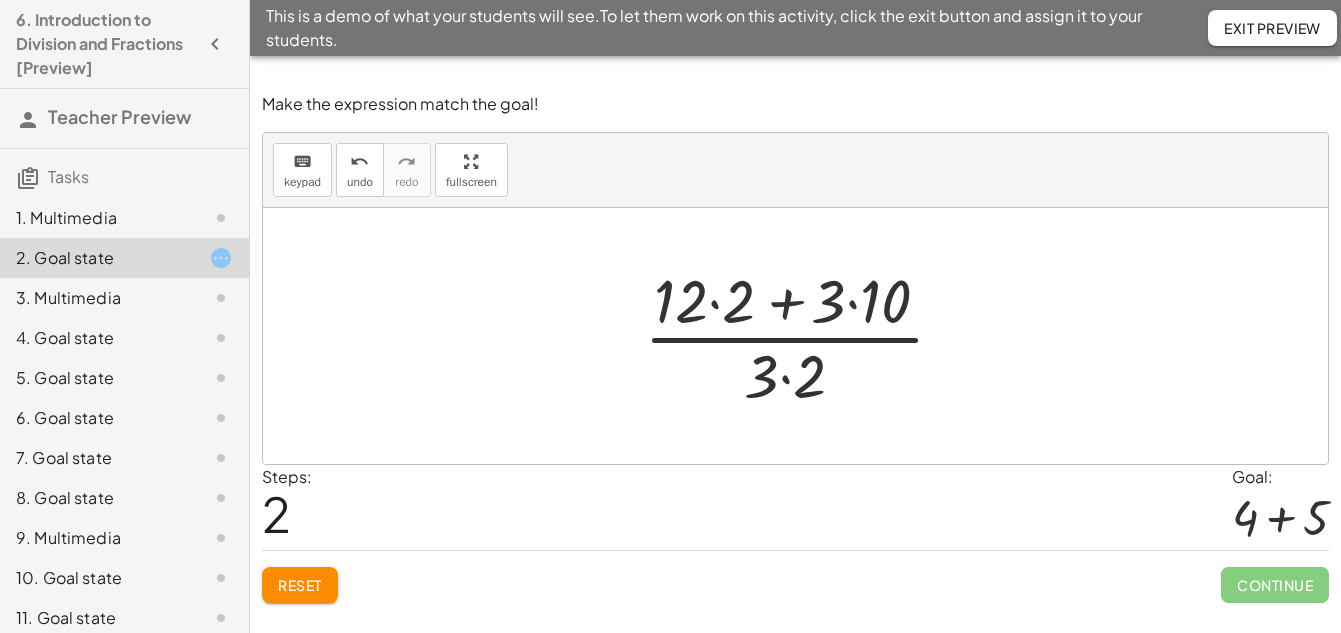 click at bounding box center (802, 336) 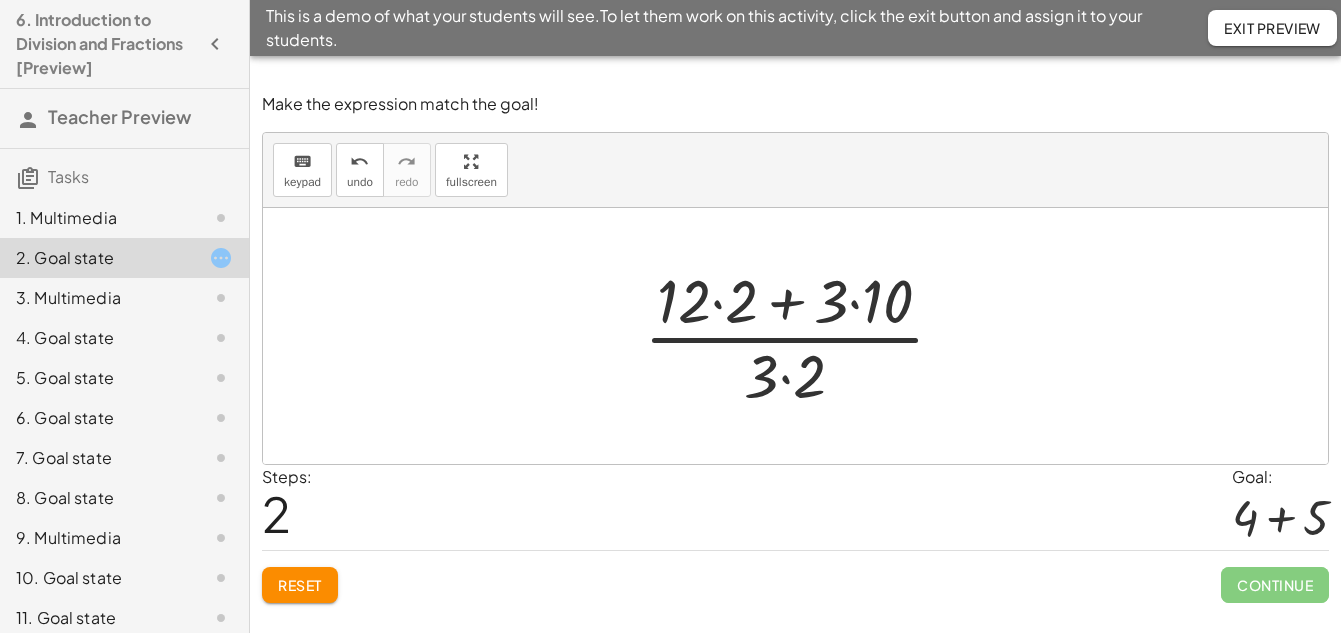 click at bounding box center (802, 336) 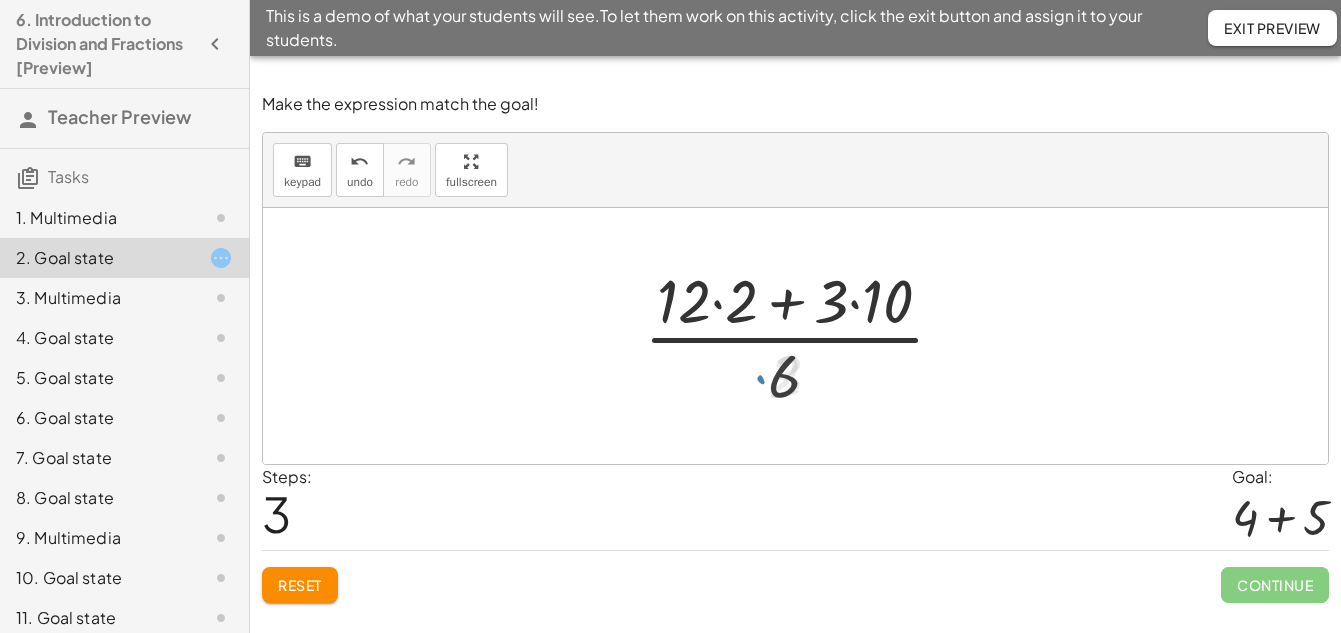 click at bounding box center (802, 336) 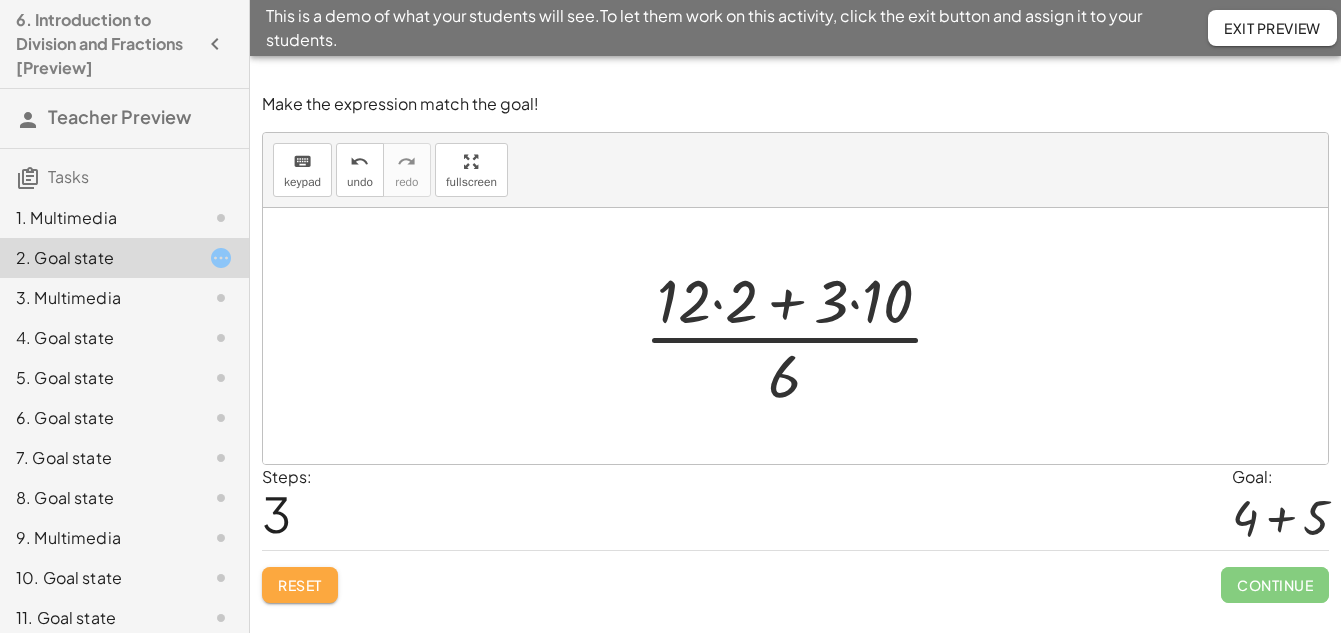 click on "Reset" 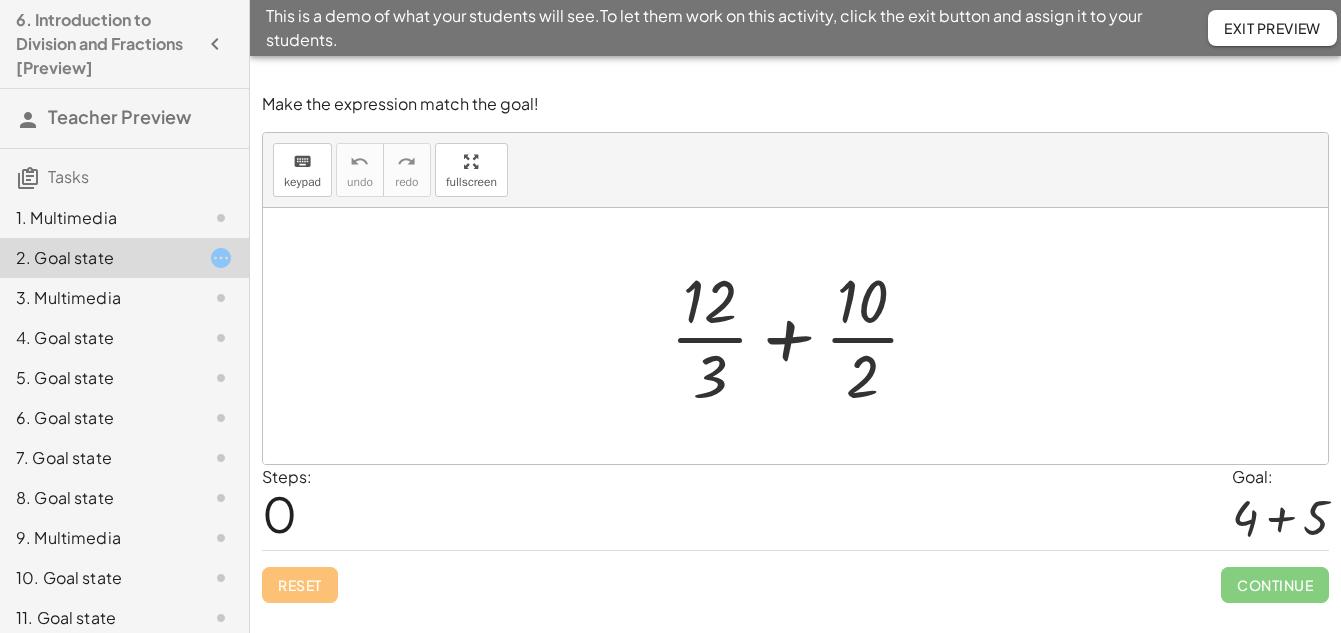 click on "Reset   Continue" at bounding box center (795, 576) 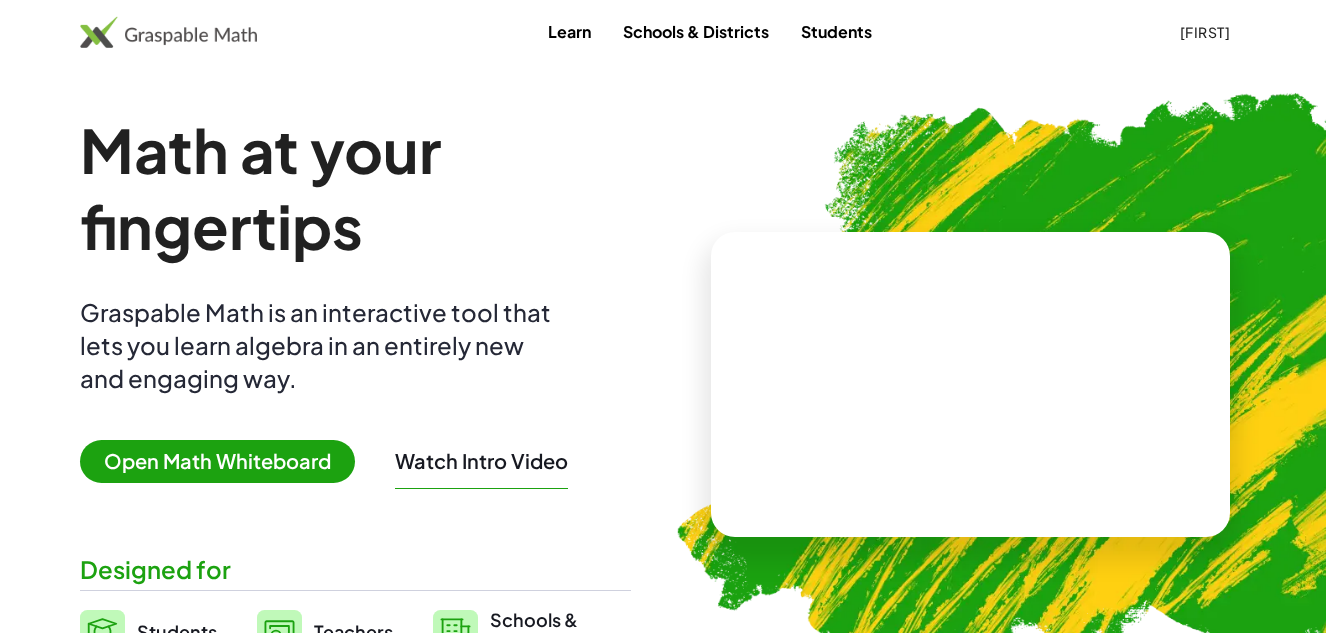click on "Open Math Whiteboard" at bounding box center (217, 461) 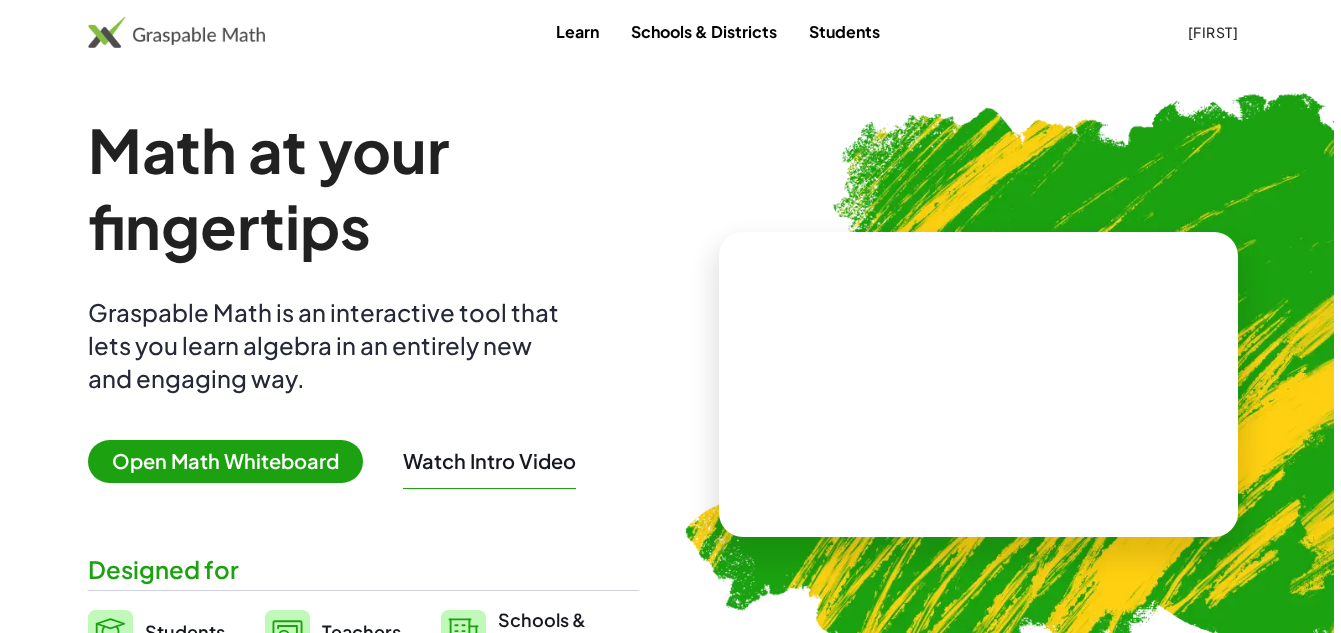 scroll, scrollTop: 0, scrollLeft: 0, axis: both 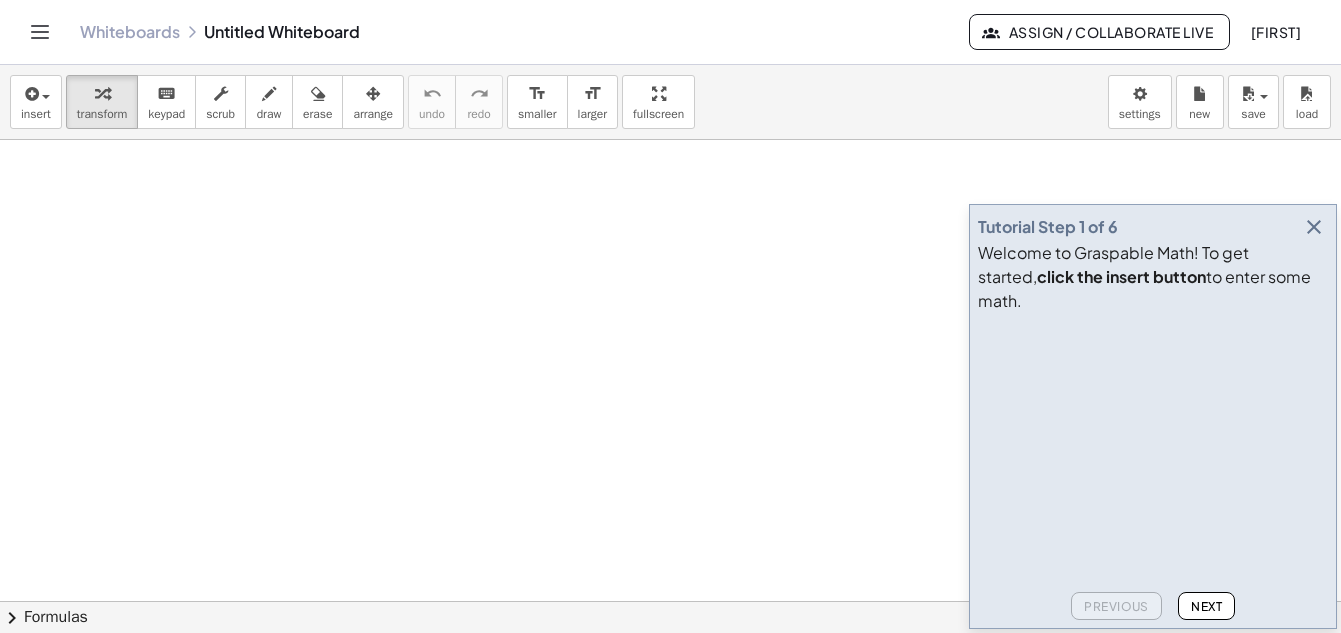 click on "[FIRST]" 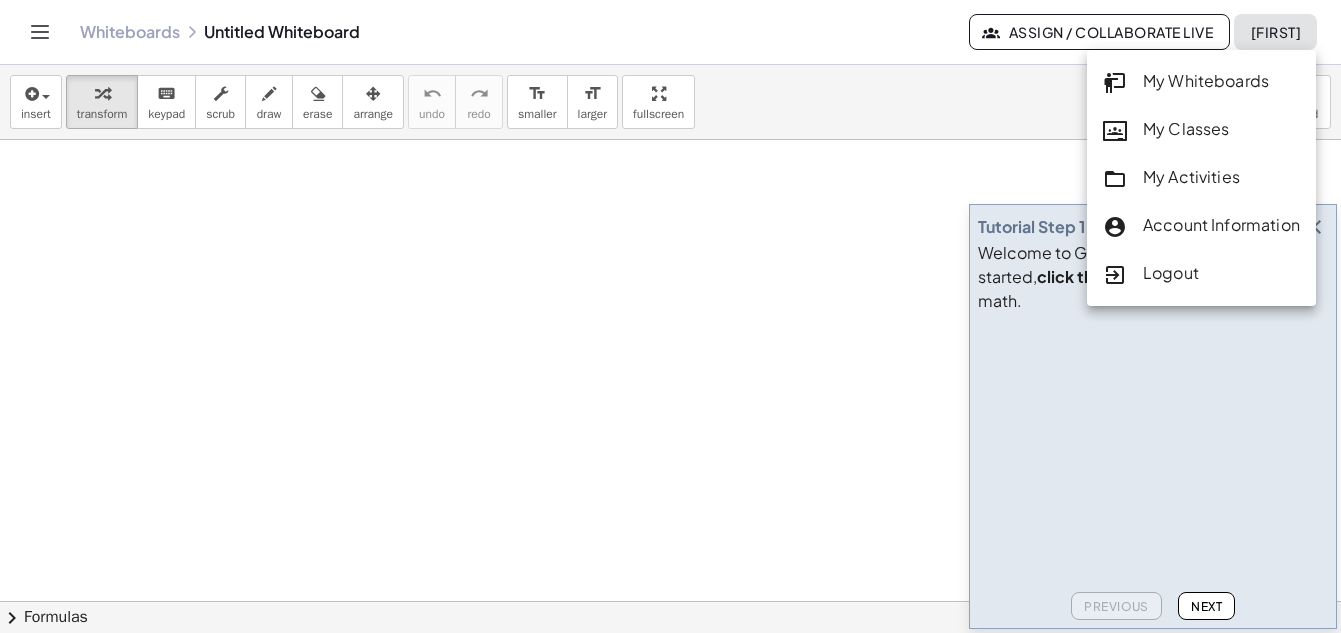 click on "[FIRST]" 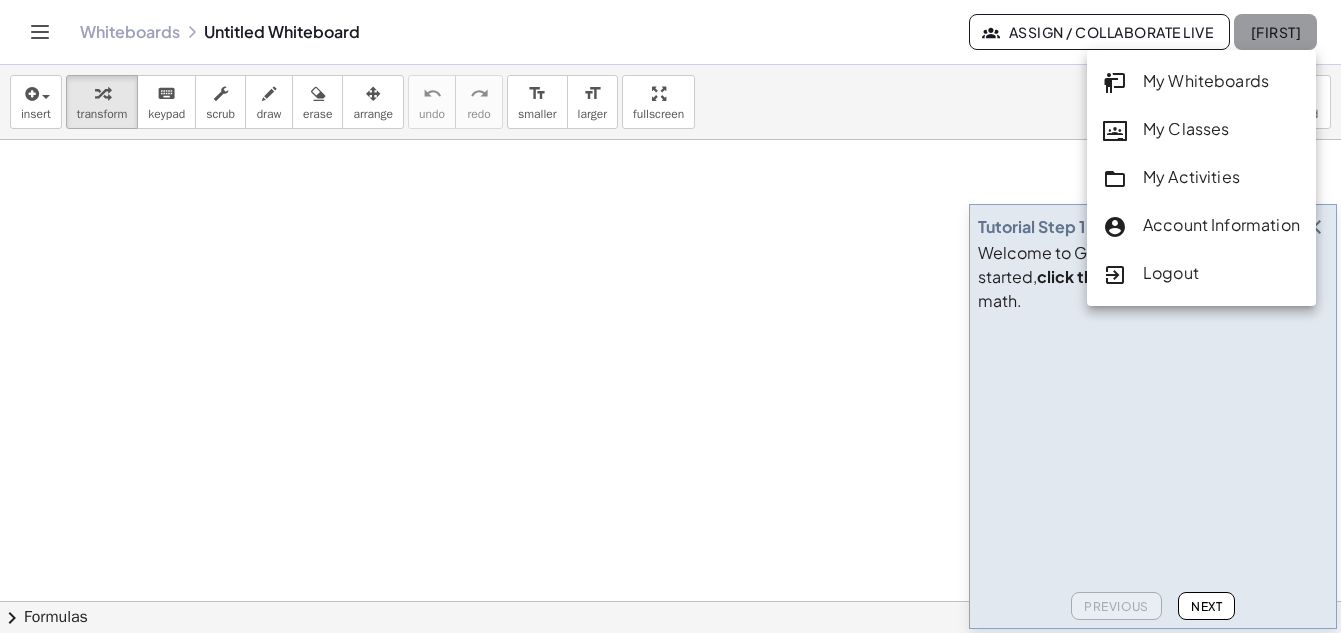 click on "[FIRST]" 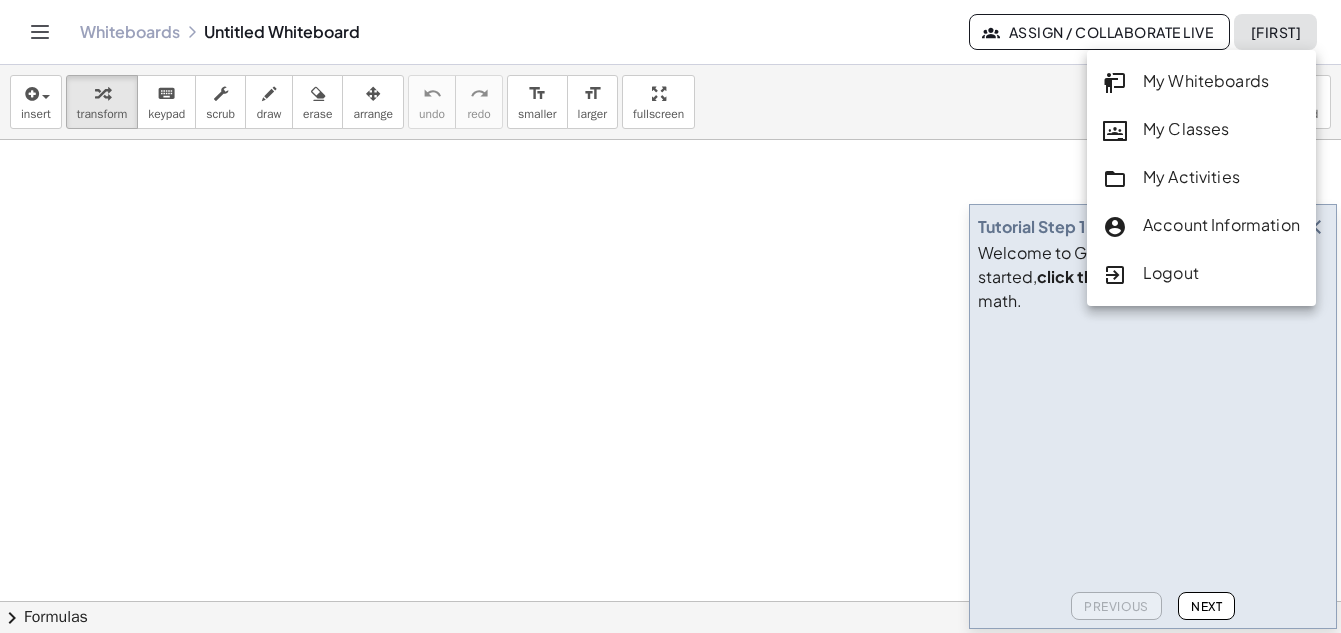 click at bounding box center (670, 666) 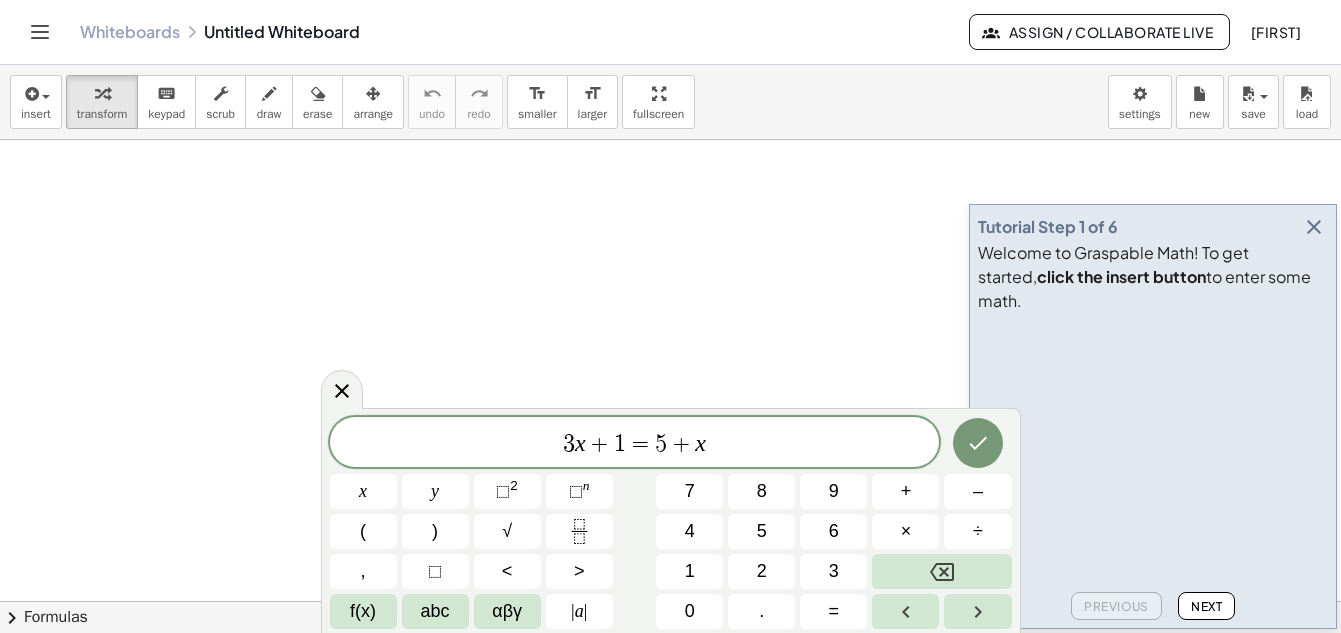 click at bounding box center [670, 666] 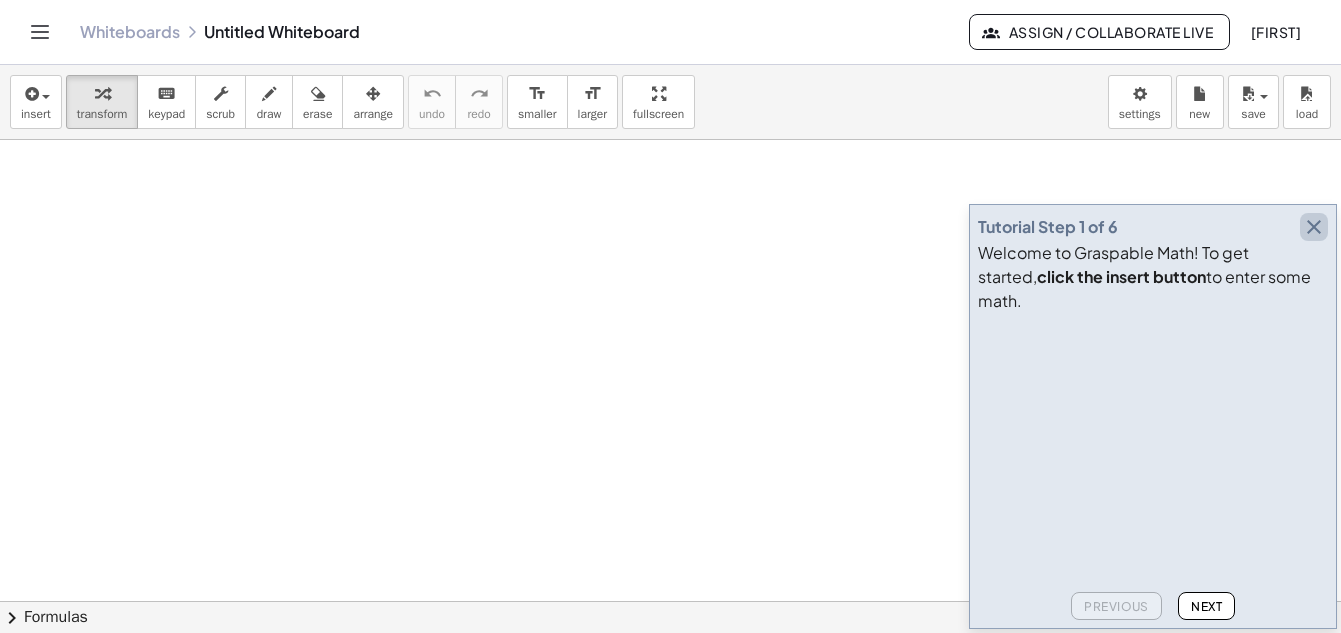click at bounding box center [1314, 227] 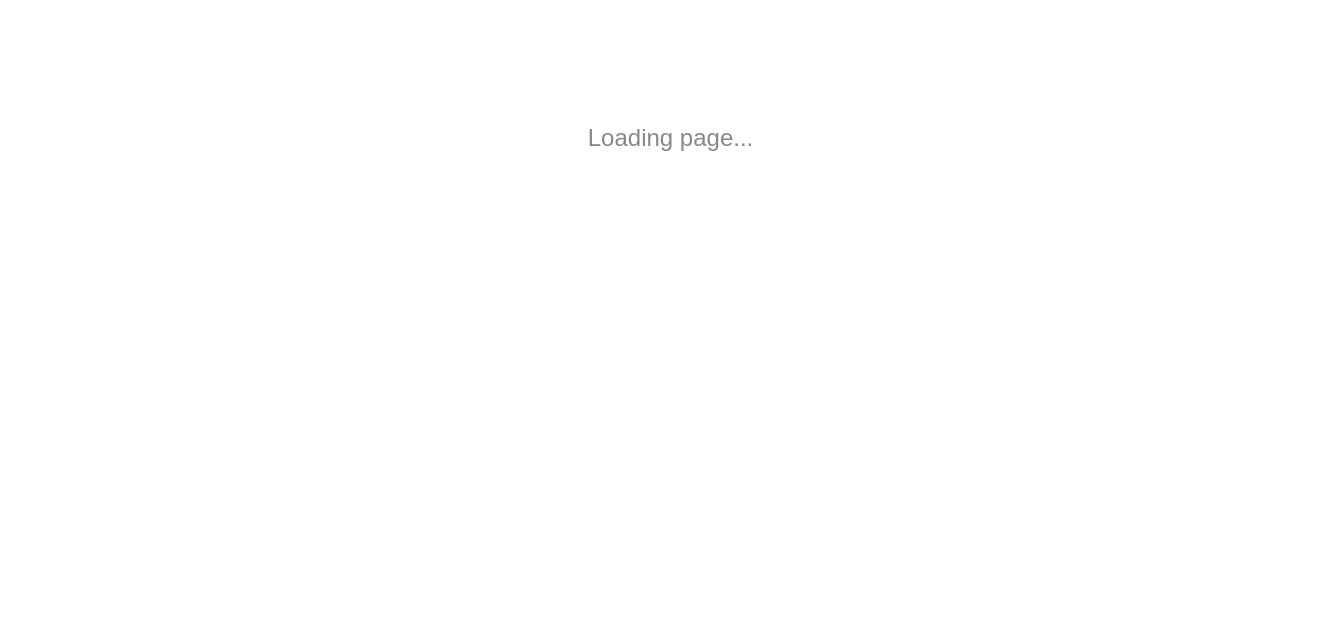 scroll, scrollTop: 0, scrollLeft: 0, axis: both 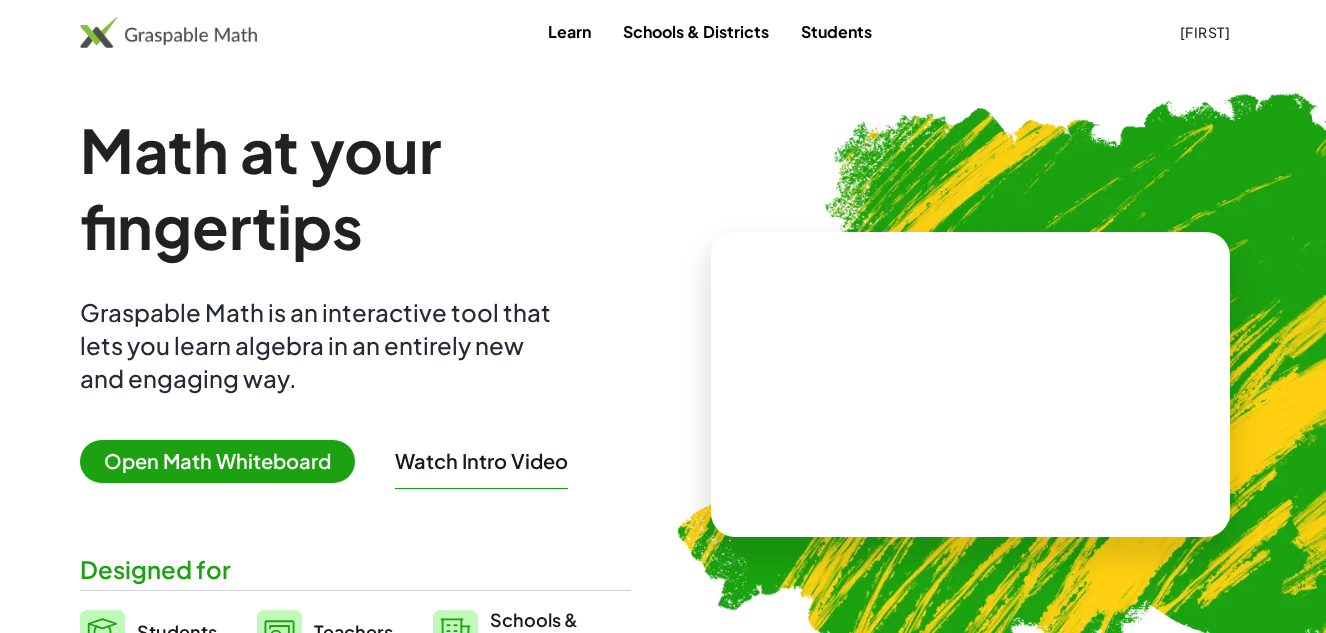 click on "Open Math Whiteboard" at bounding box center (217, 461) 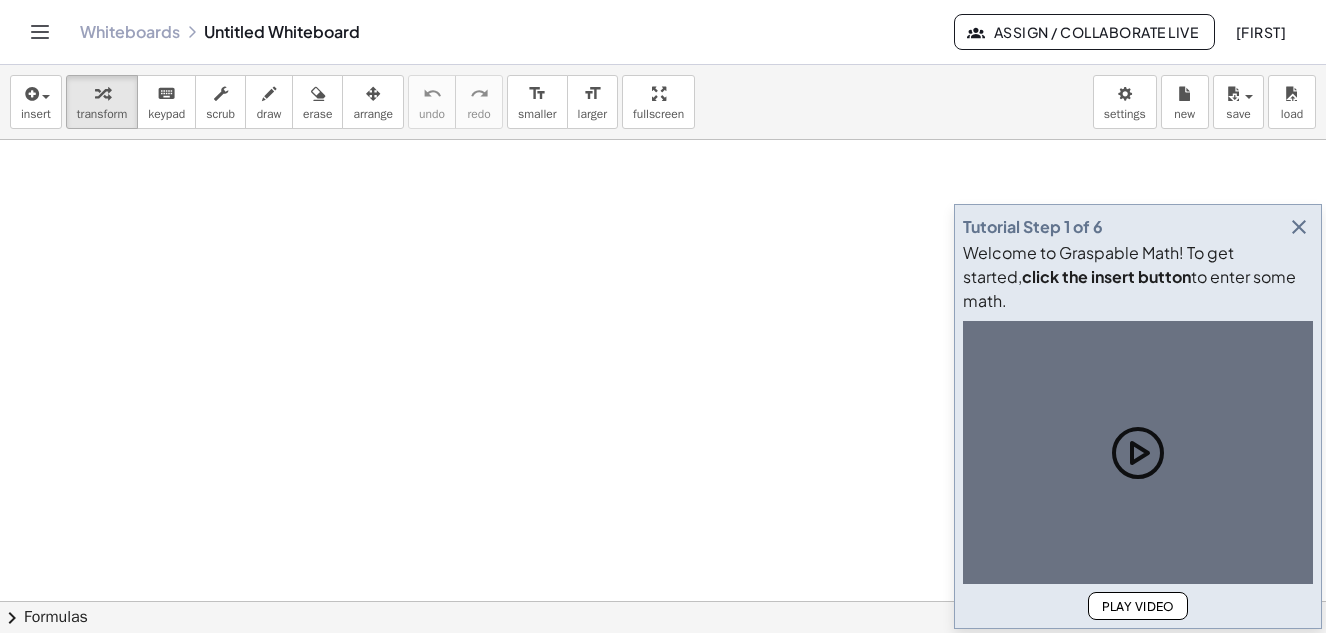 click at bounding box center [1299, 227] 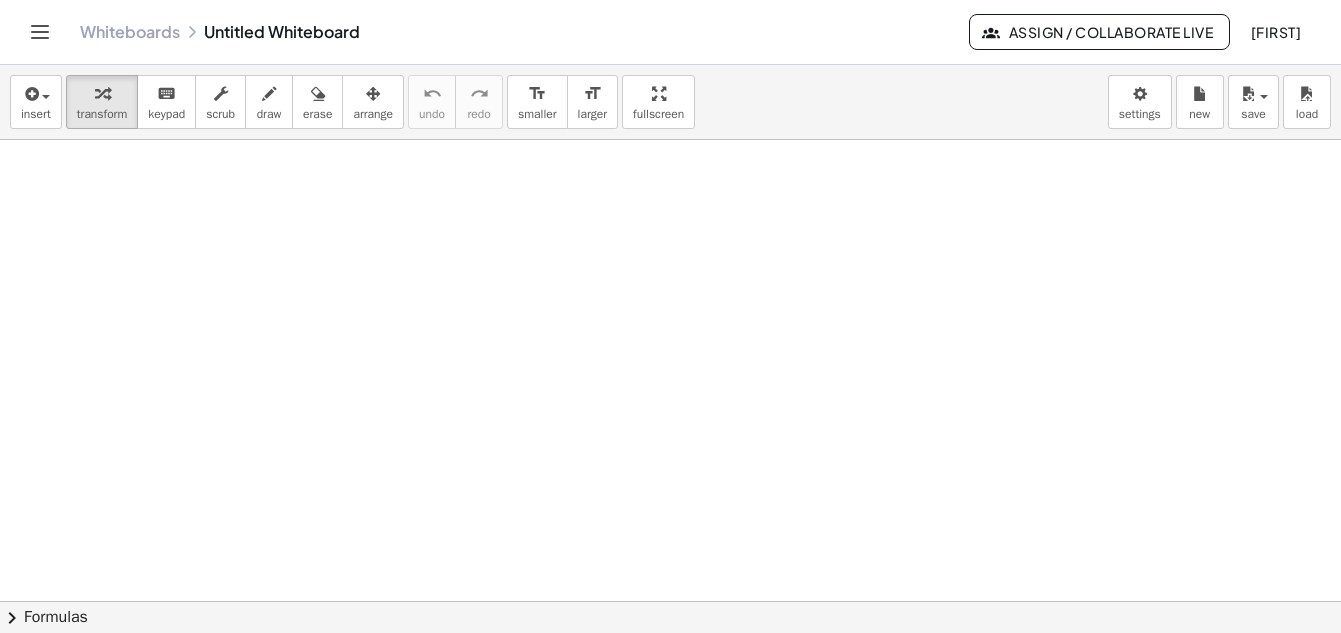 click at bounding box center (670, 666) 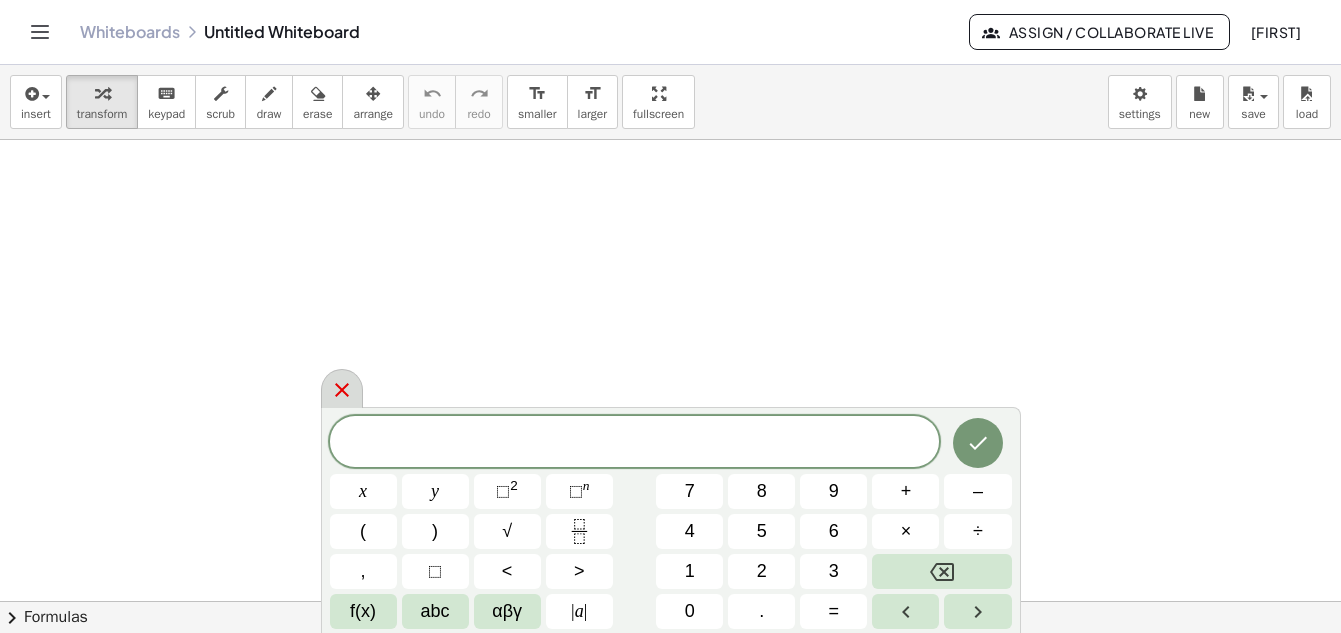 click 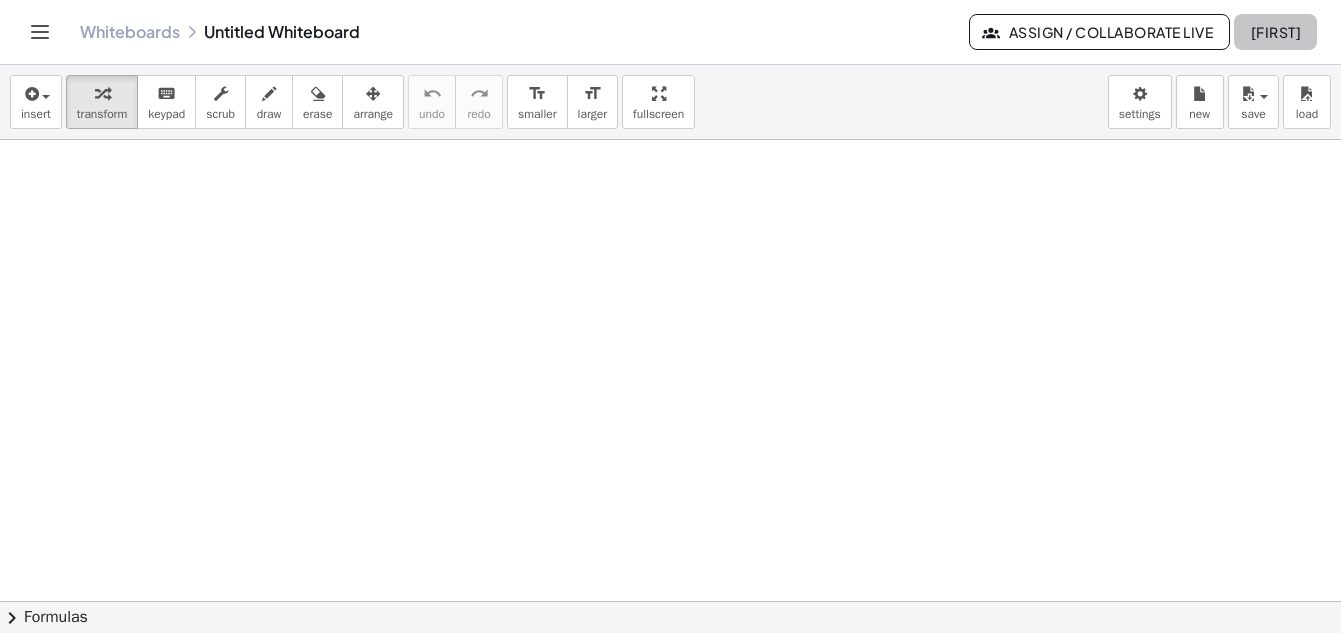 click on "[FIRST]" 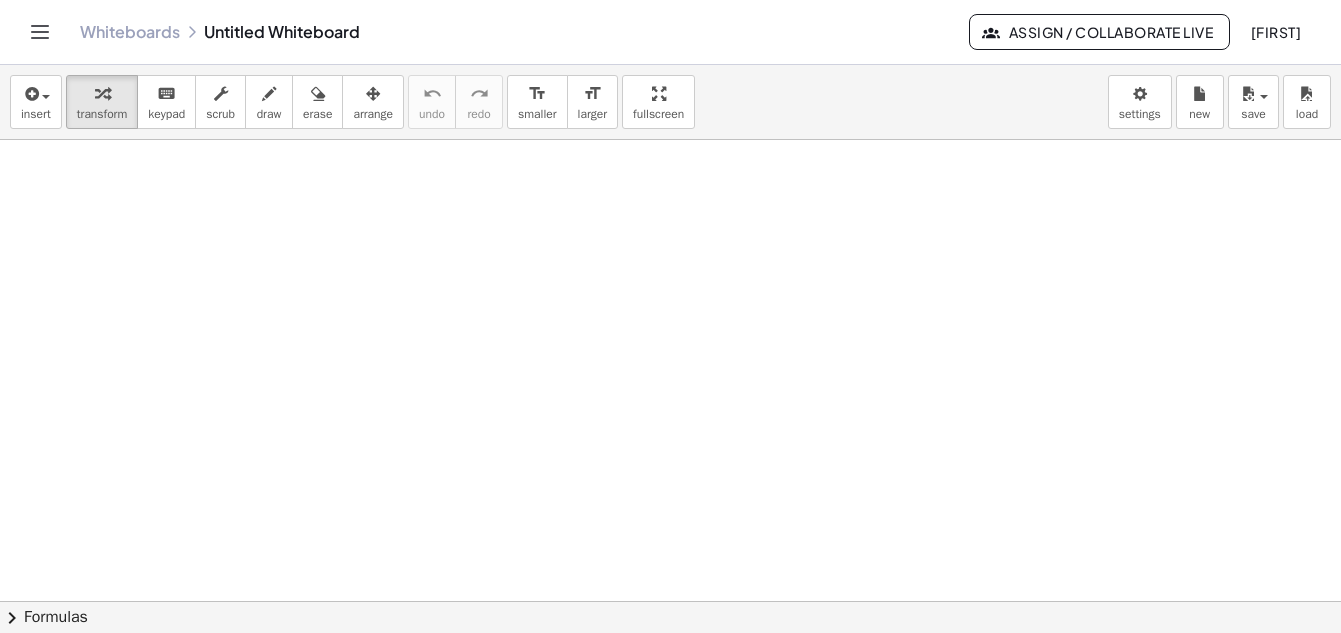 click on "[FIRST]" 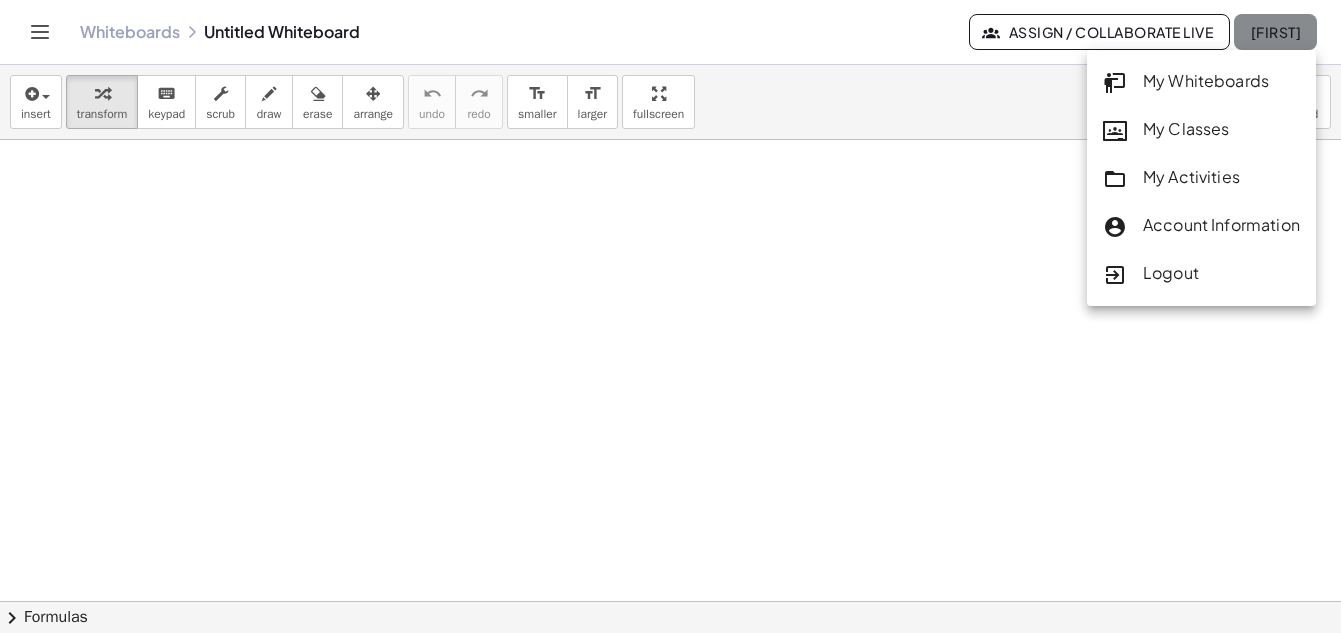 click on "[FIRST]" 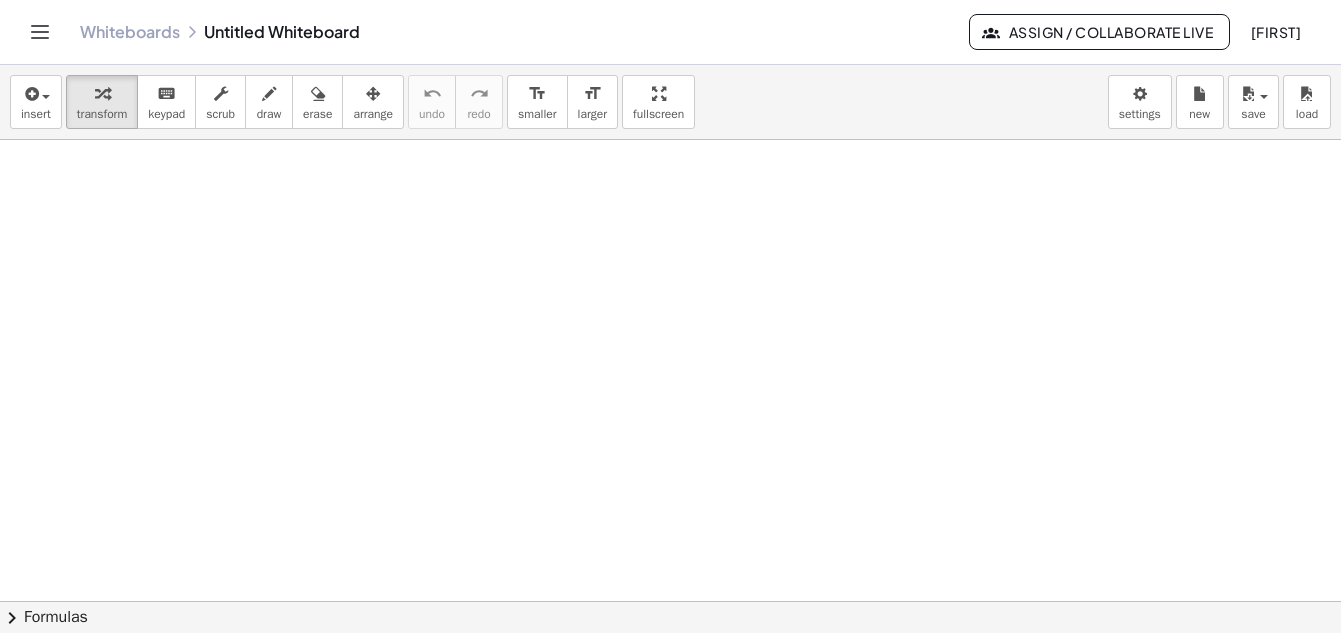 click 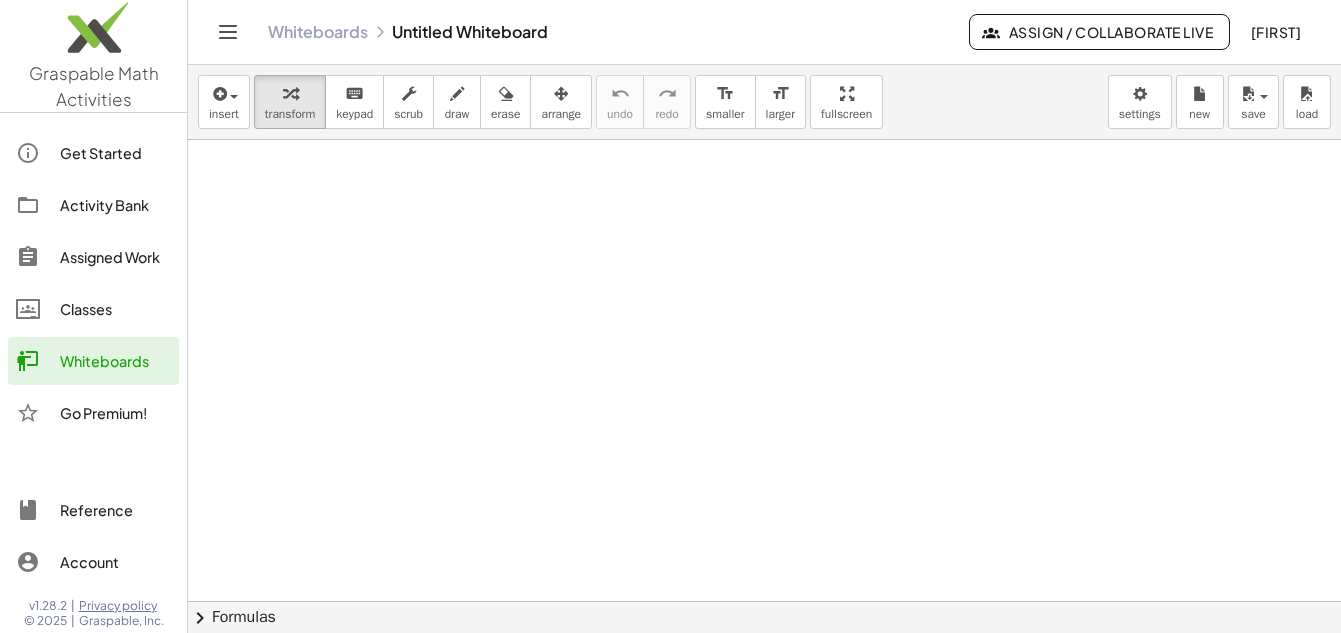click 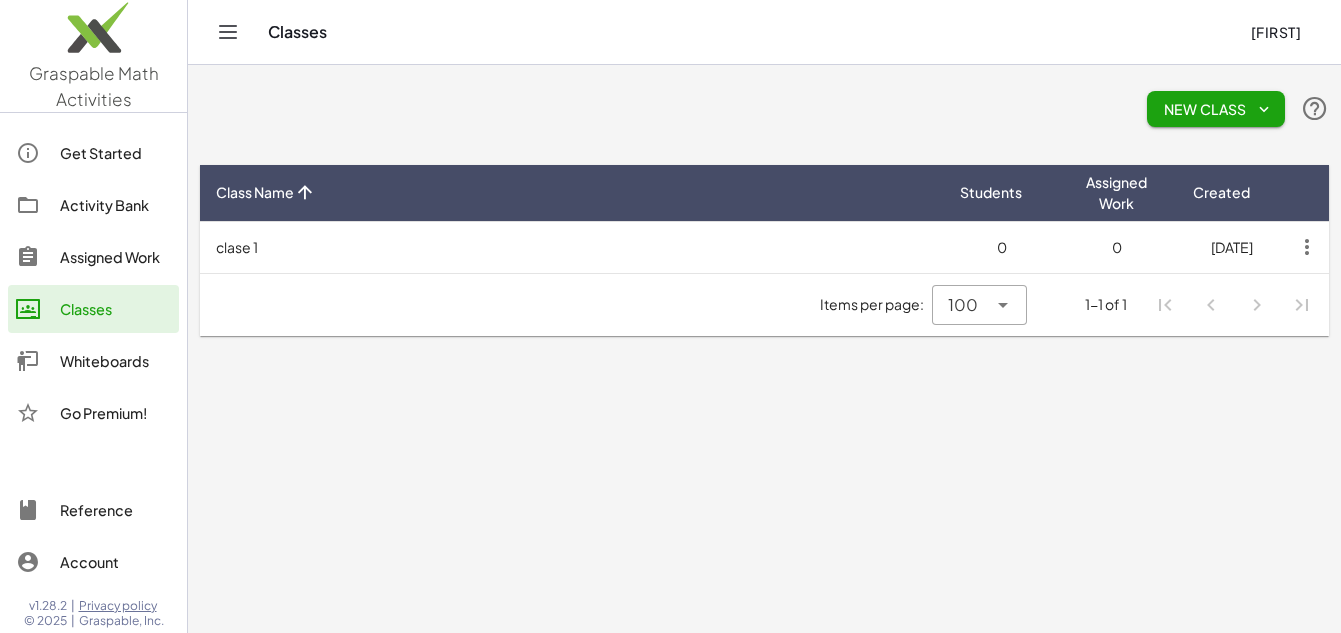 click on "New Class" 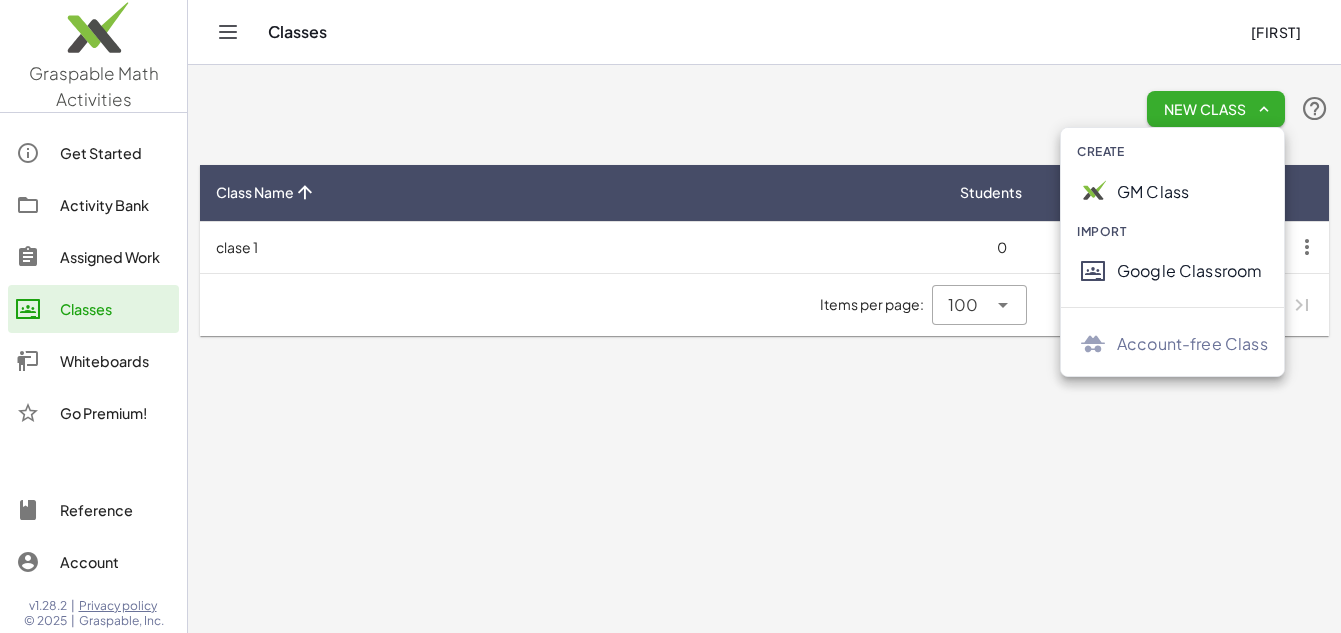 click on "New Class" 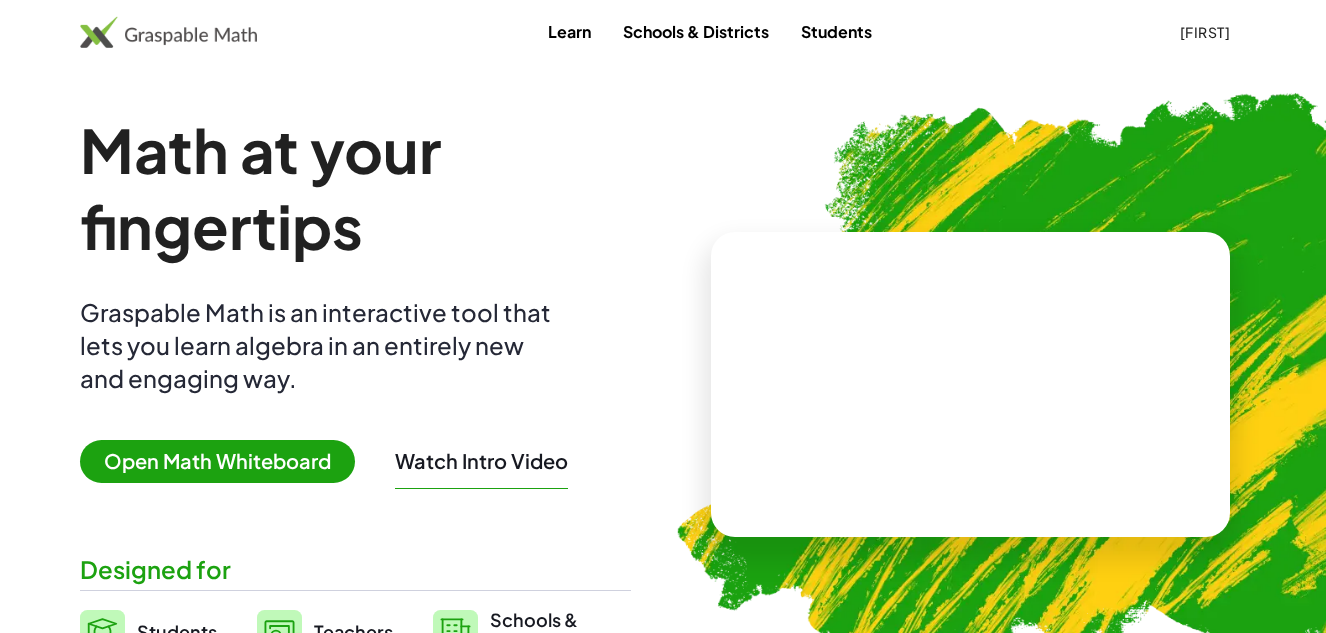 click on "Open Math Whiteboard" at bounding box center [217, 461] 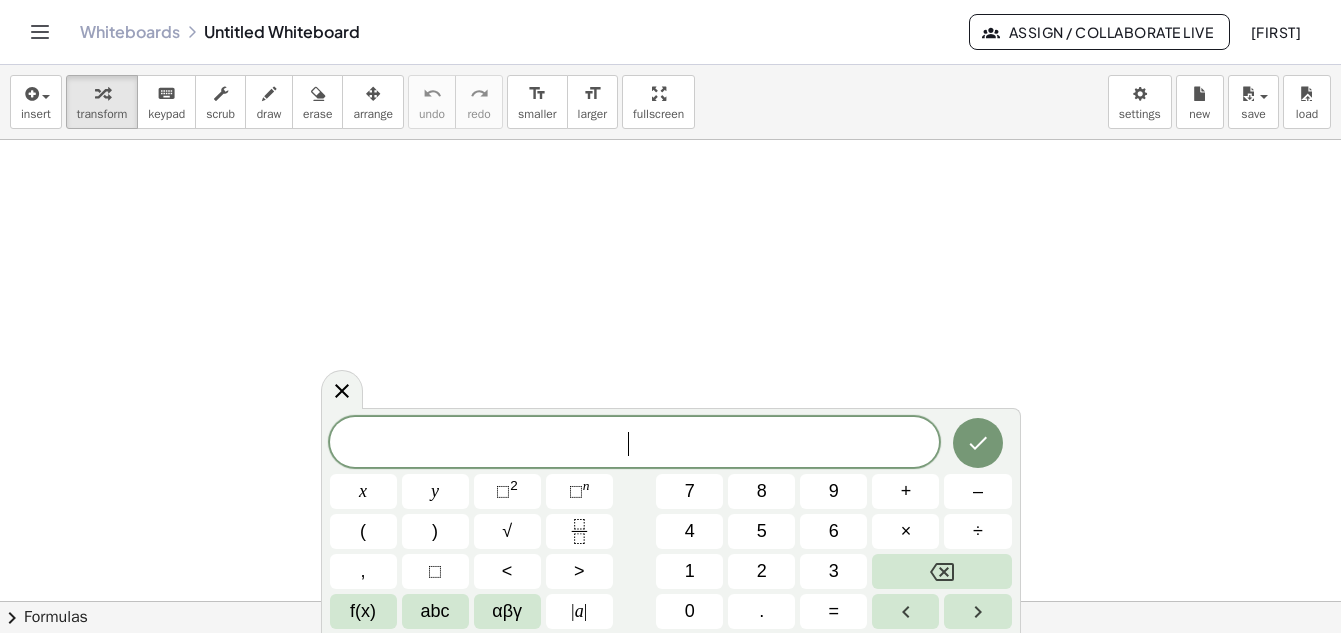 click at bounding box center [670, 601] 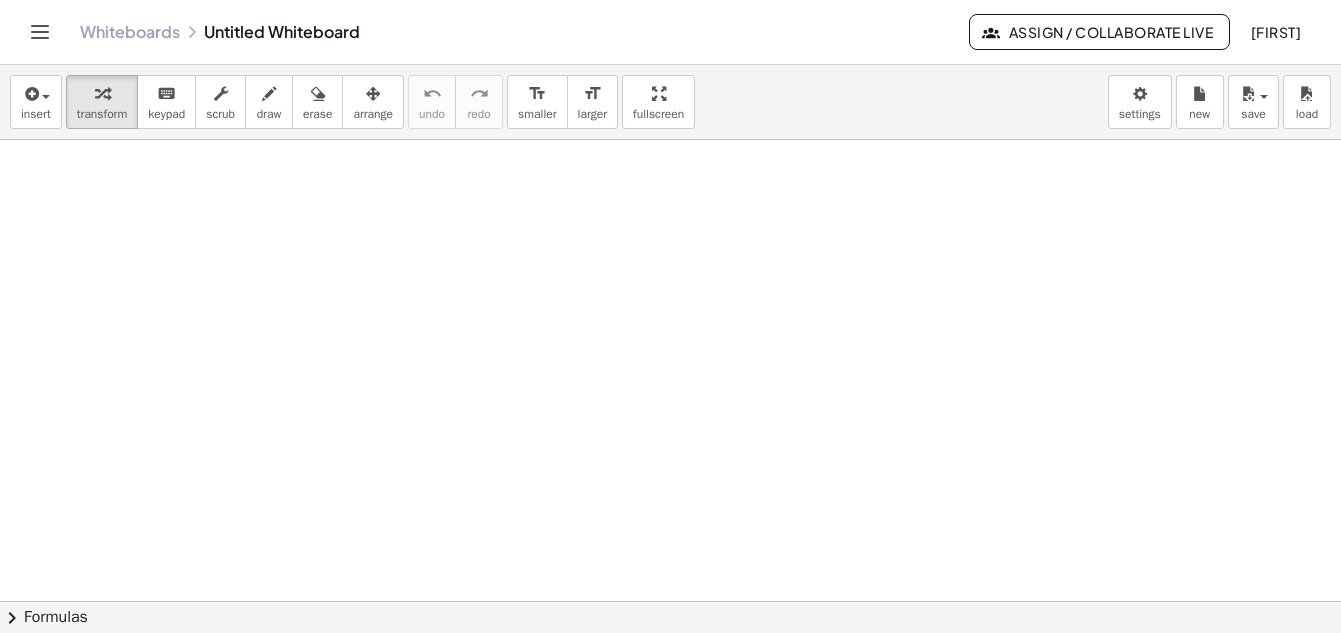 click on "insert select one: Math Expression Function Text Youtube Video Graphing Geometry Geometry 3D transform keyboard keypad scrub draw erase arrange undo undo redo redo format_size smaller format_size larger fullscreen load   save new settings" at bounding box center [670, 102] 